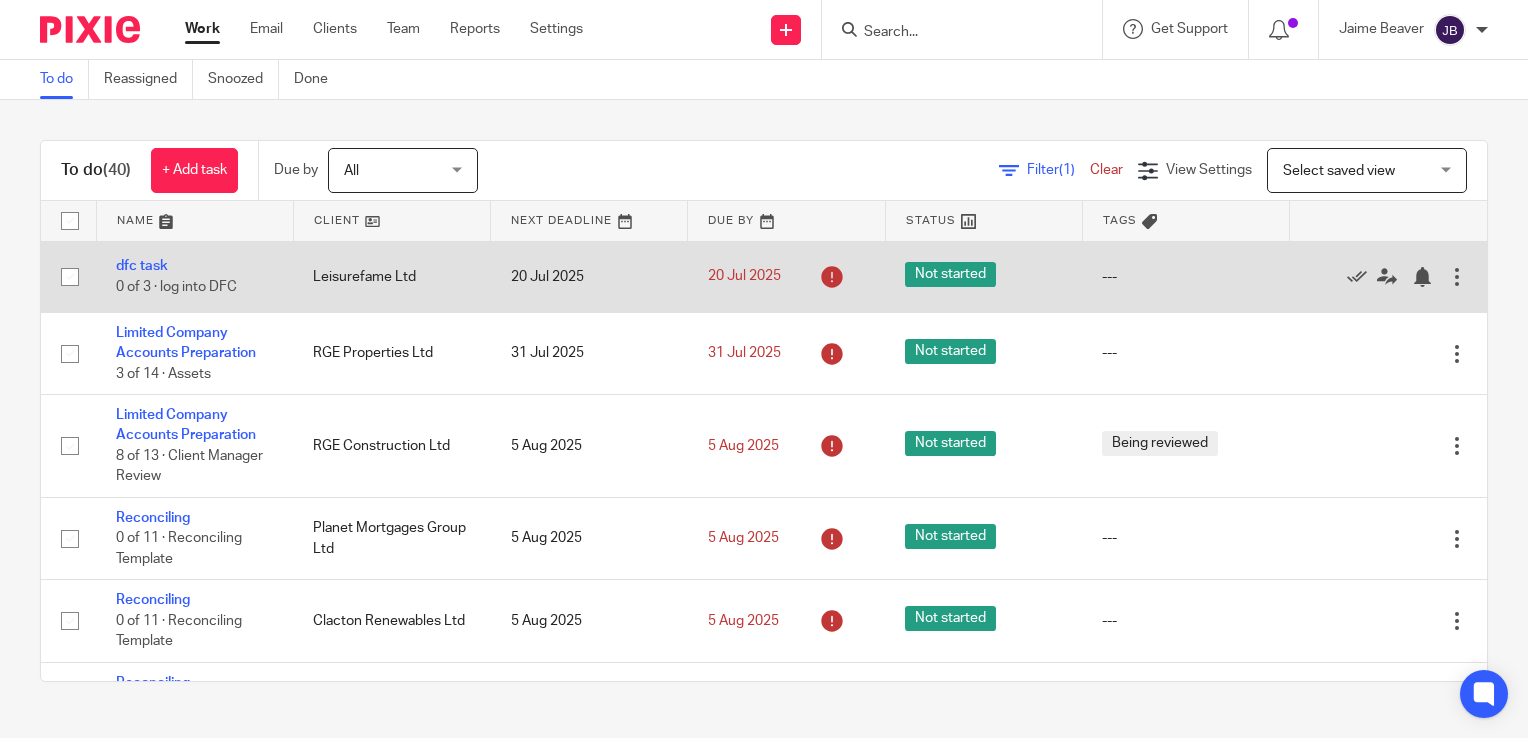 scroll, scrollTop: 0, scrollLeft: 0, axis: both 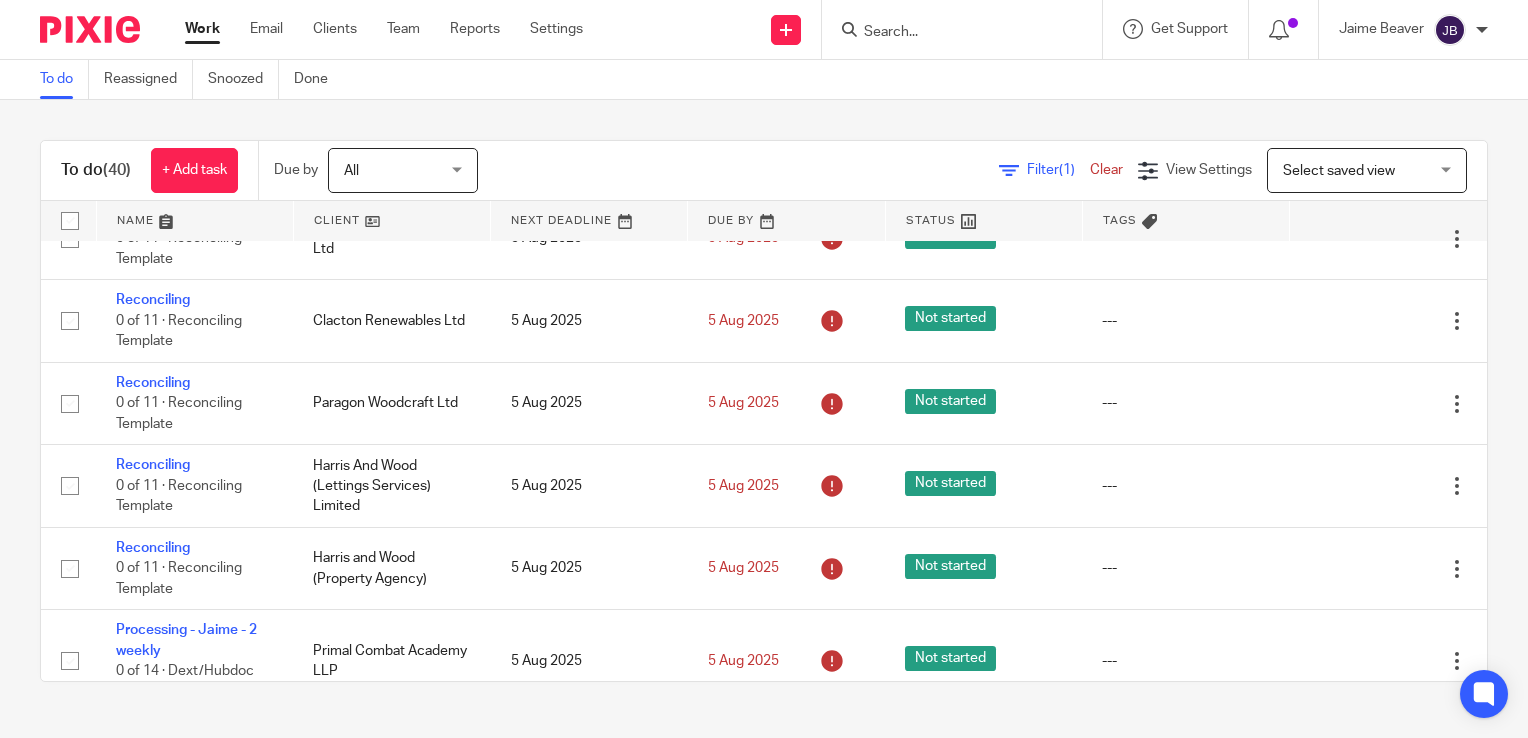 click on "All" 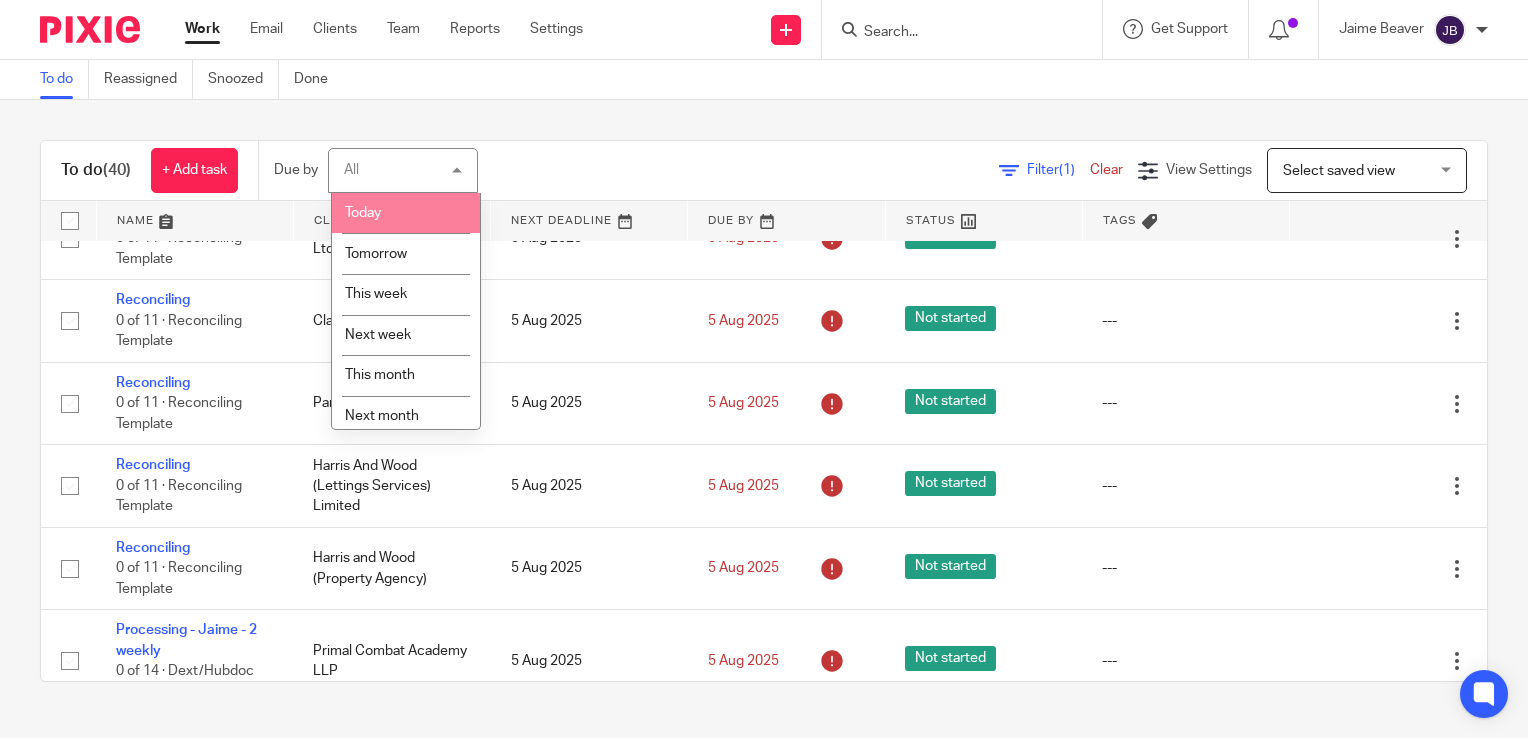 click on "Today" 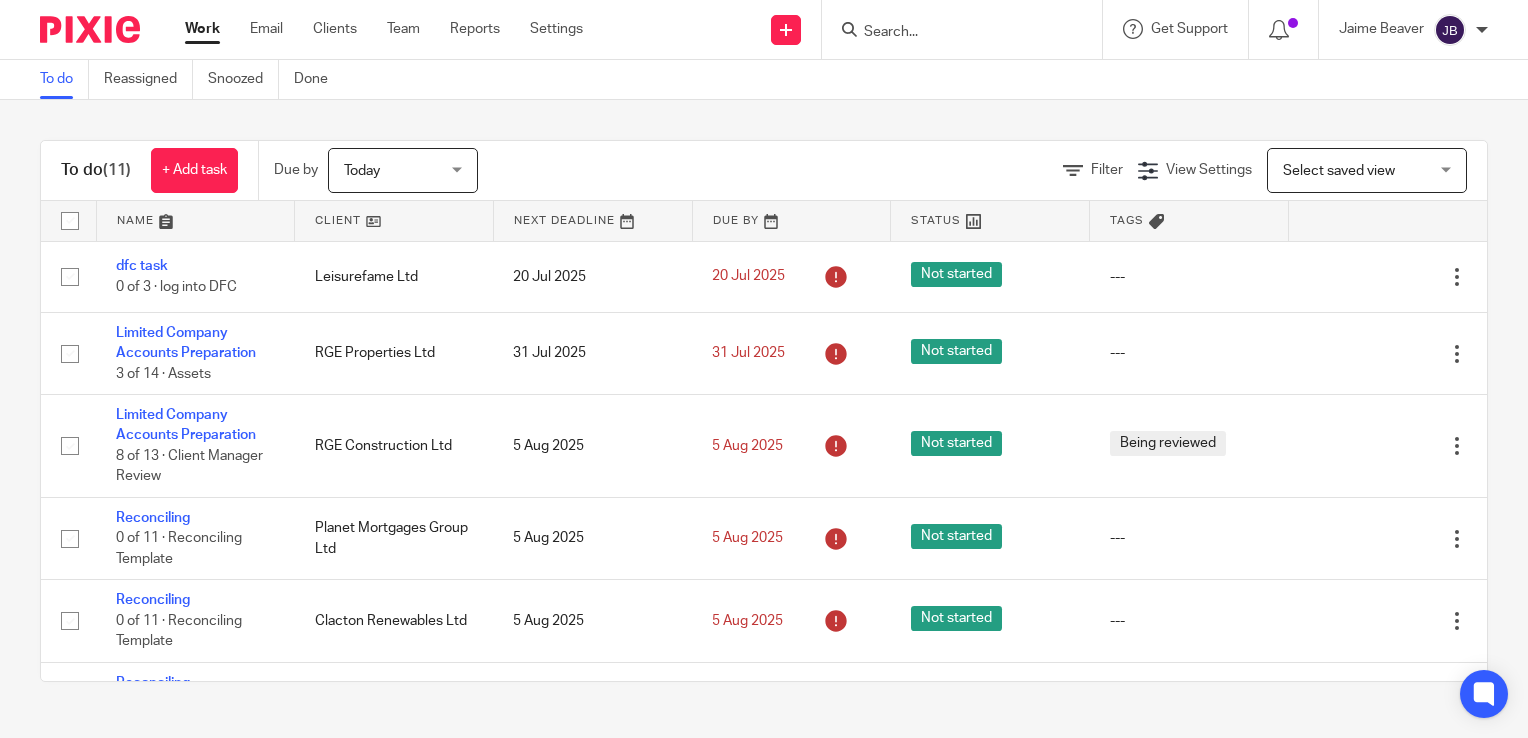 scroll, scrollTop: 0, scrollLeft: 0, axis: both 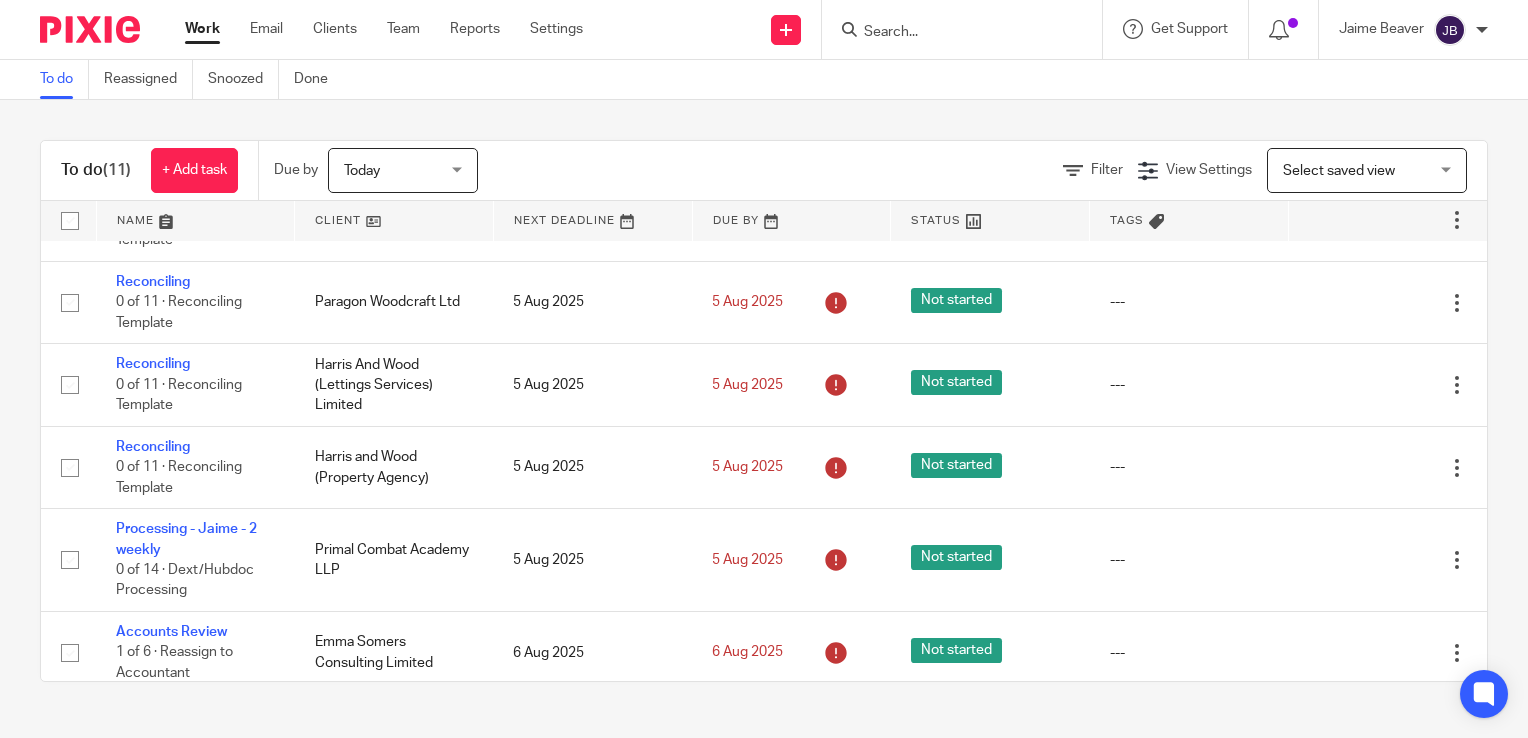click on "Today" at bounding box center [397, 170] 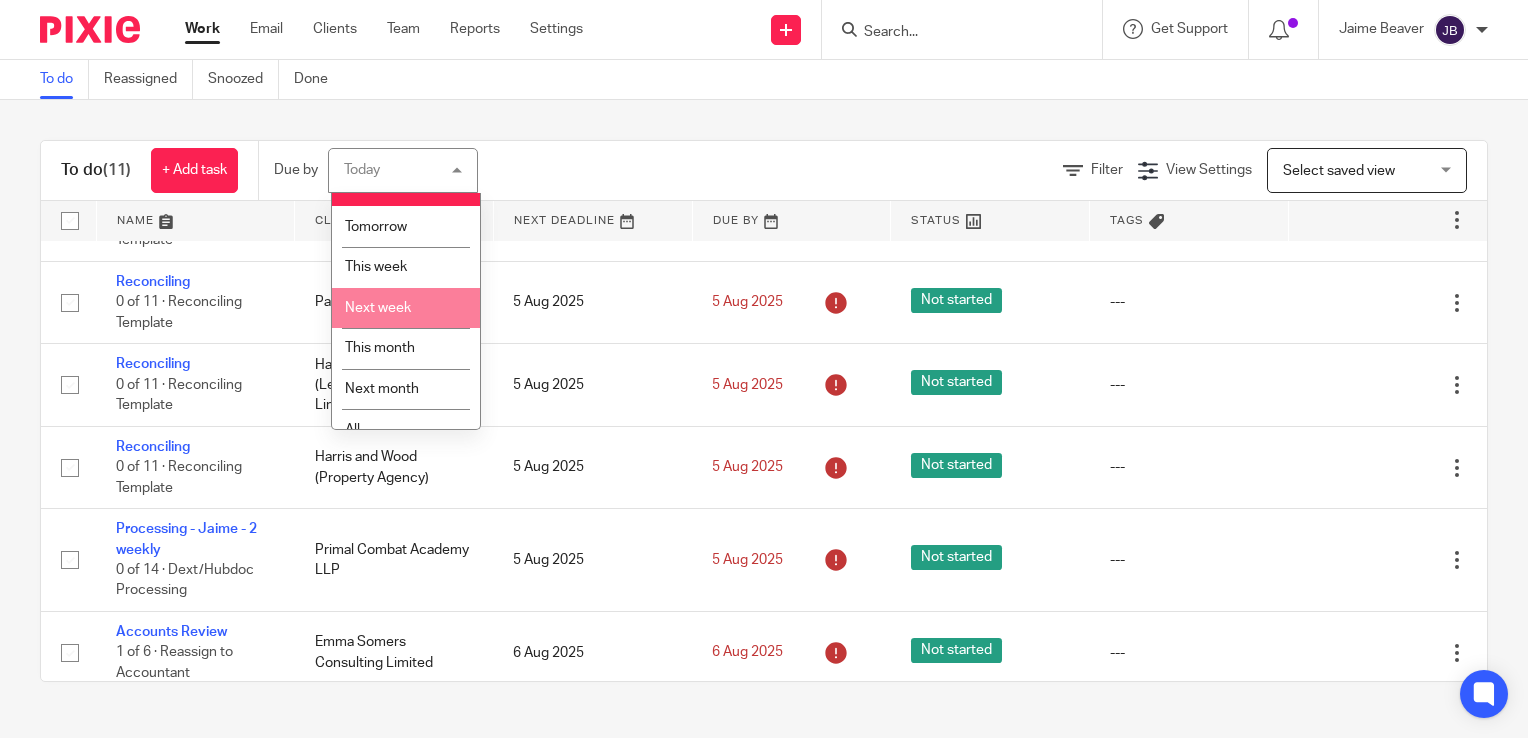 scroll, scrollTop: 51, scrollLeft: 0, axis: vertical 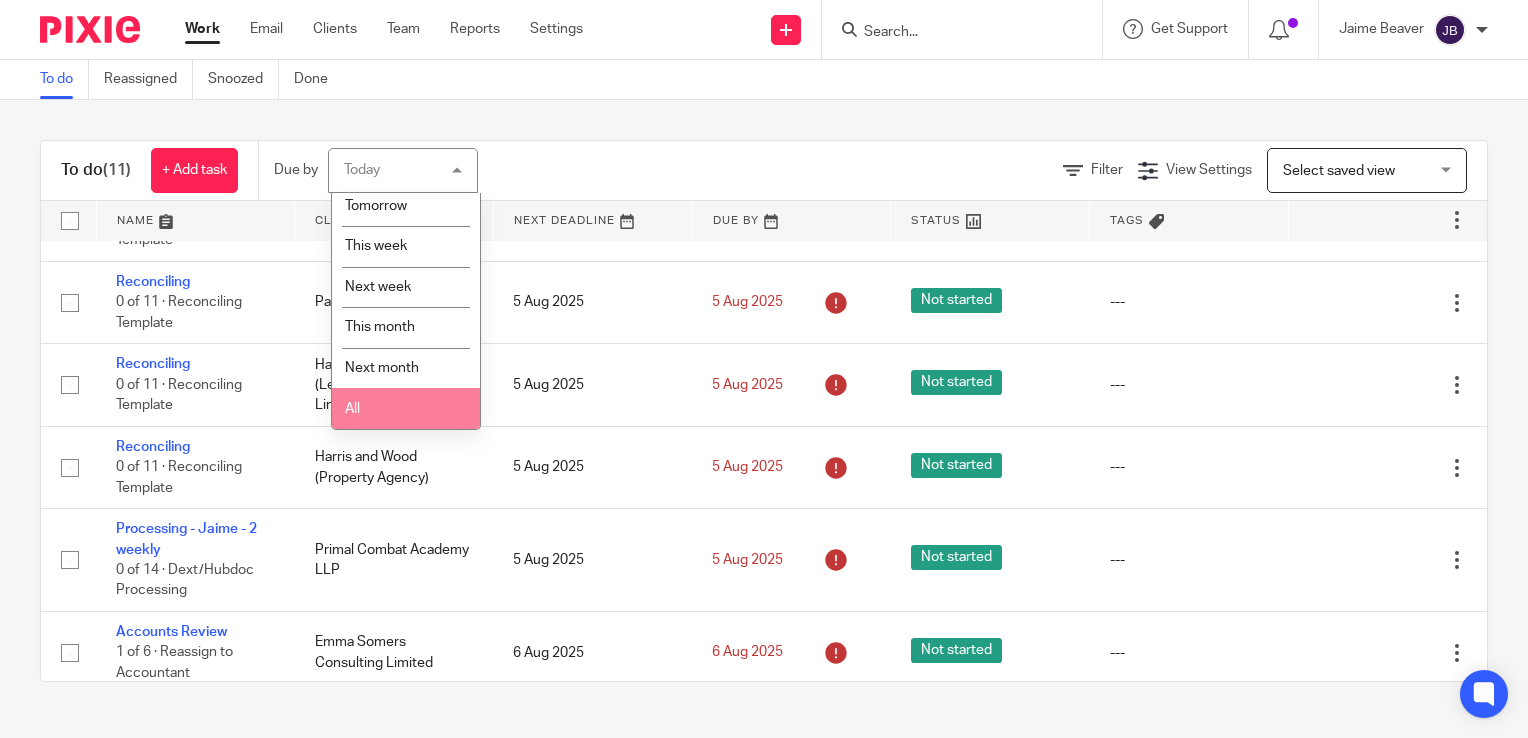 click on "All" at bounding box center [406, 408] 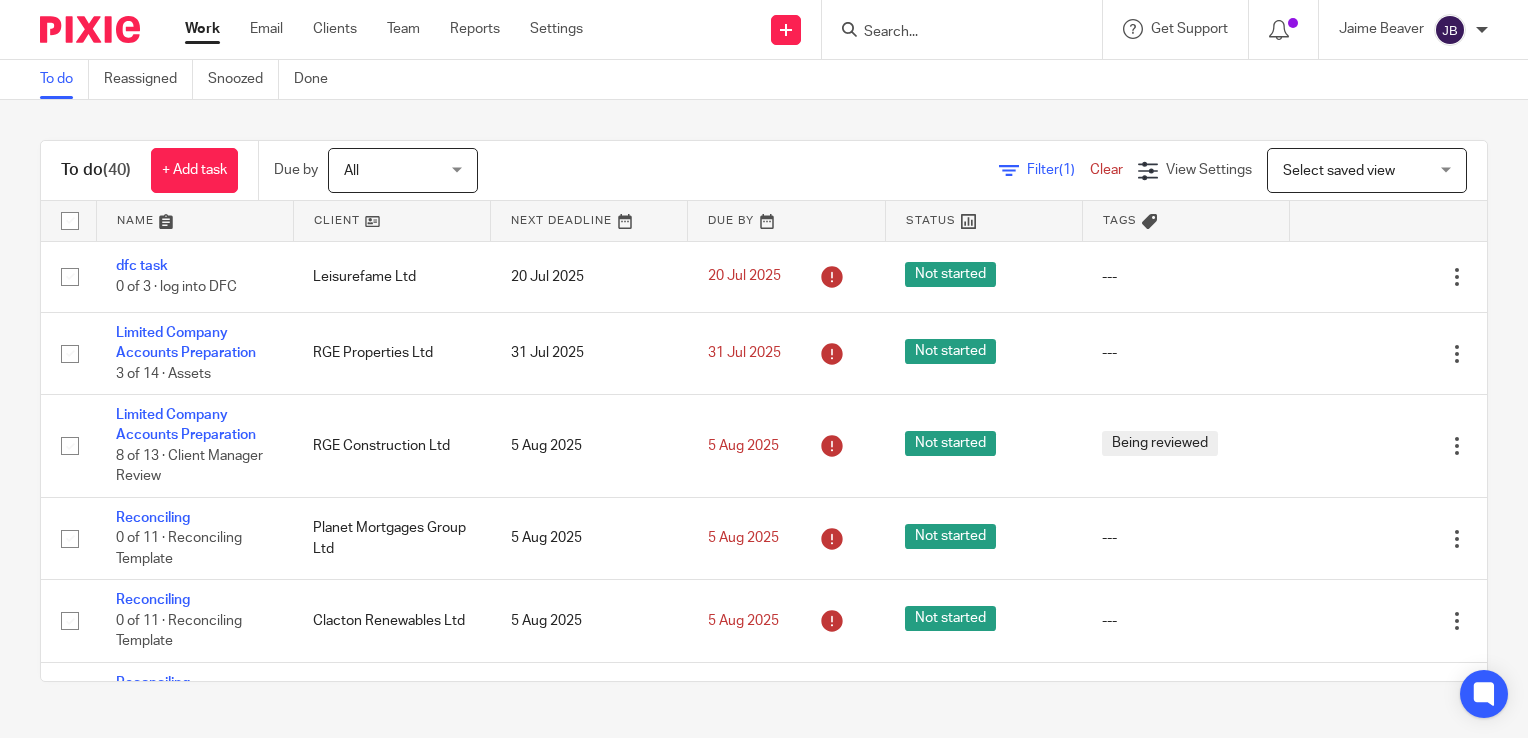 scroll, scrollTop: 0, scrollLeft: 0, axis: both 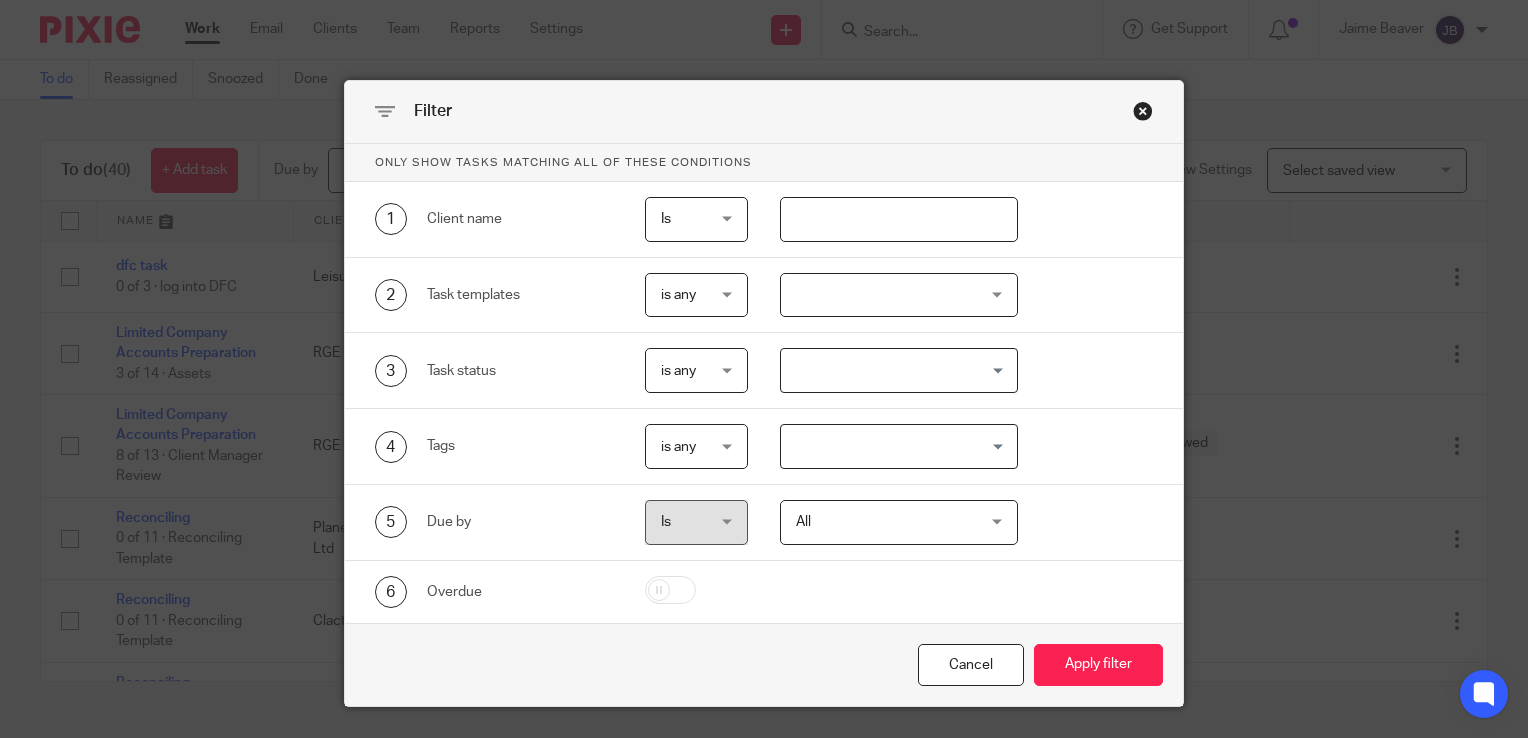 click at bounding box center (899, 219) 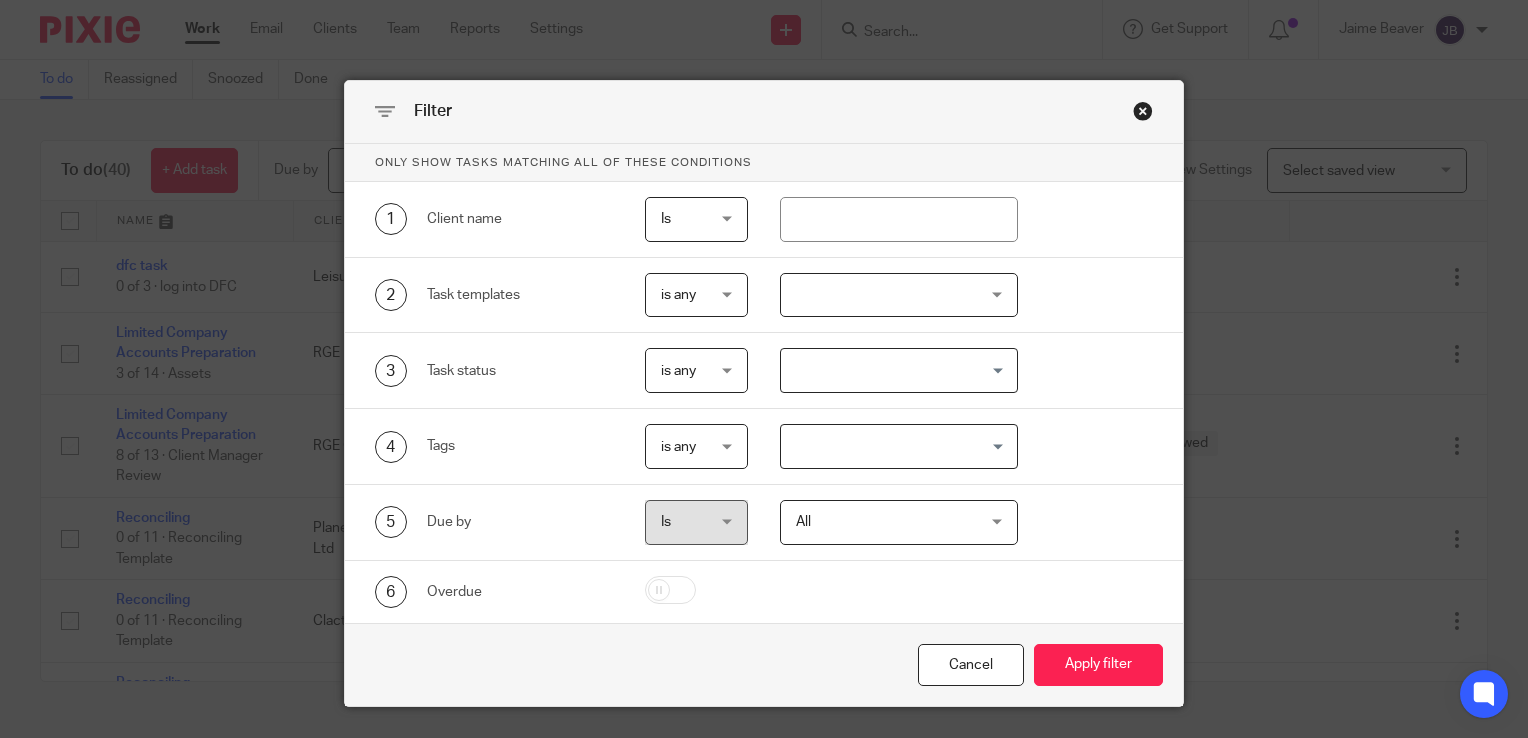 click at bounding box center [899, 295] 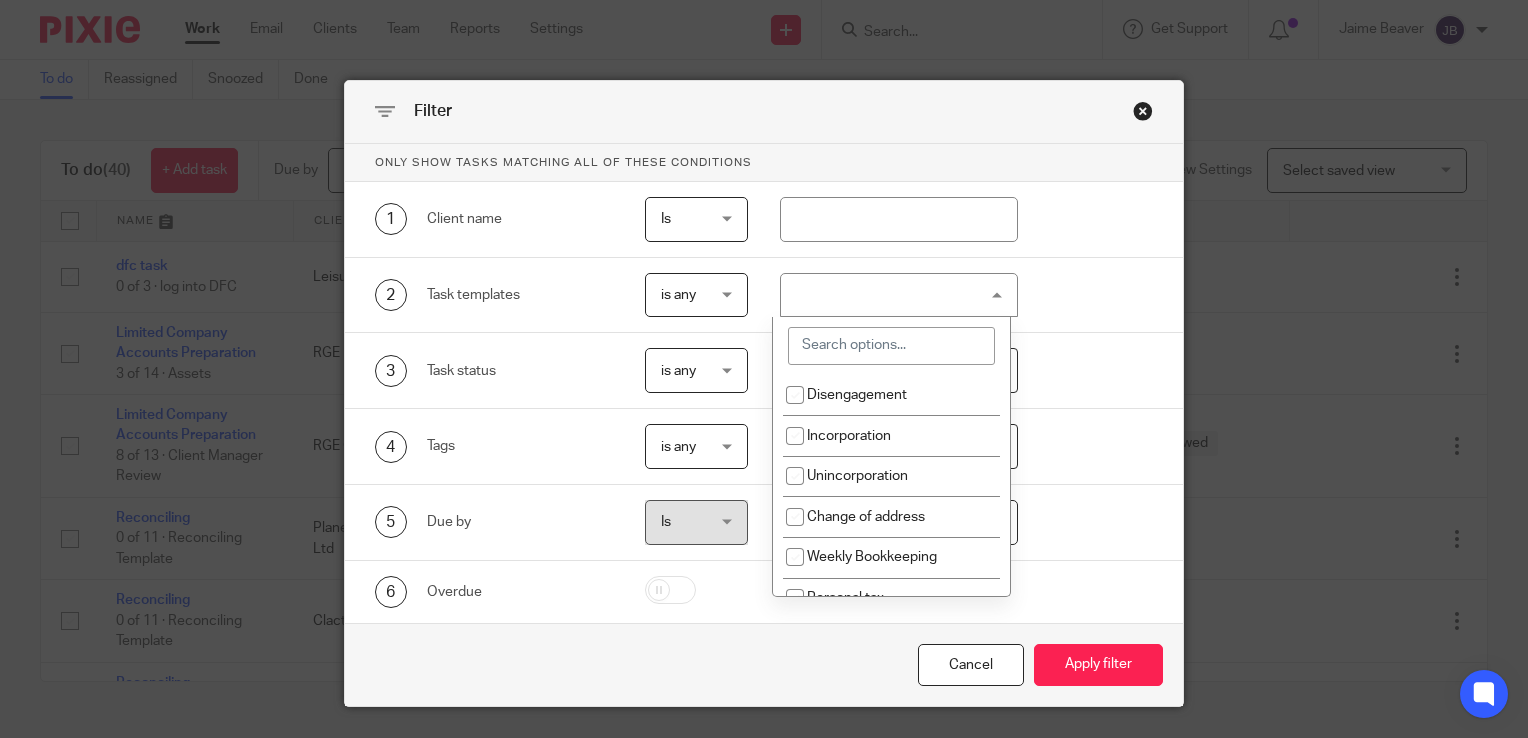 click at bounding box center (891, 346) 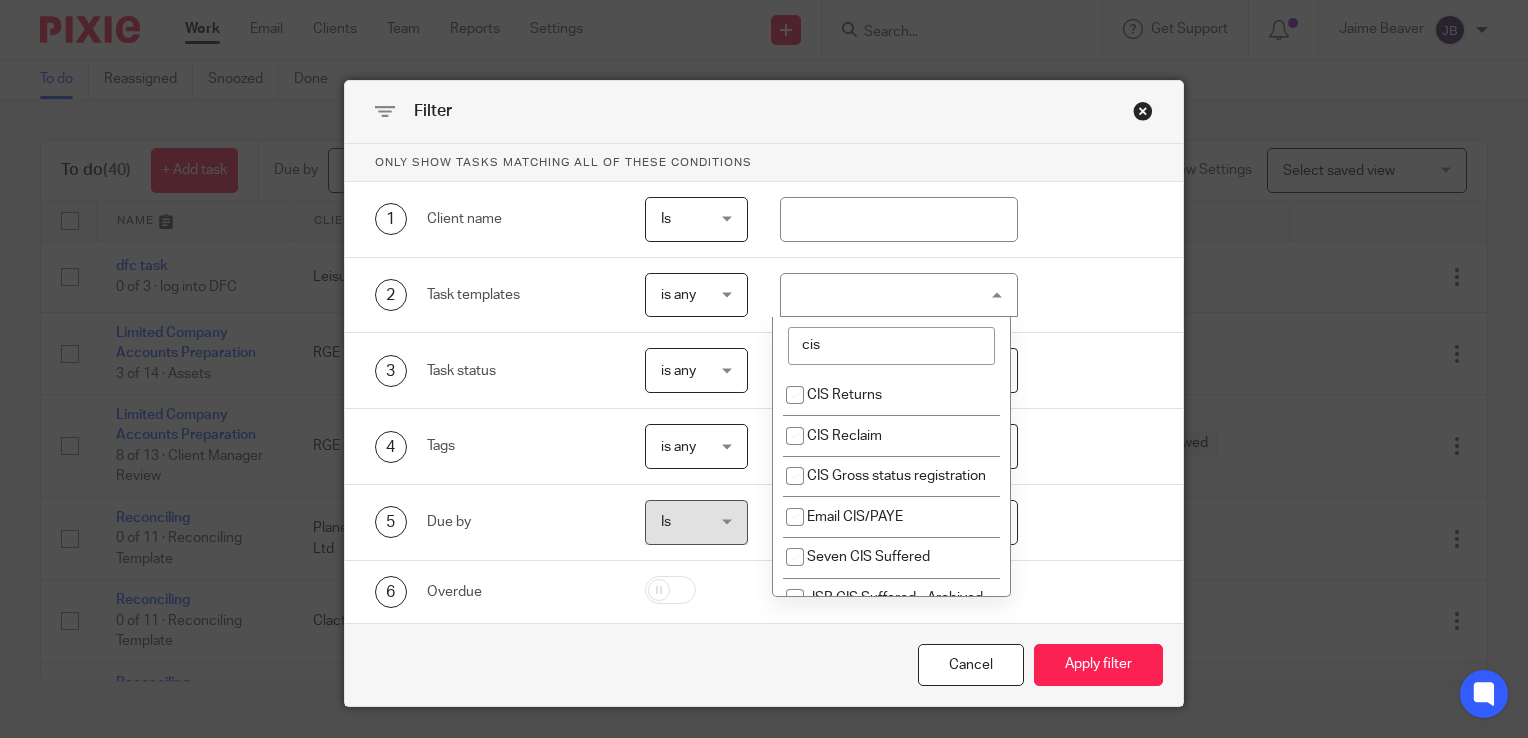 type on "cis" 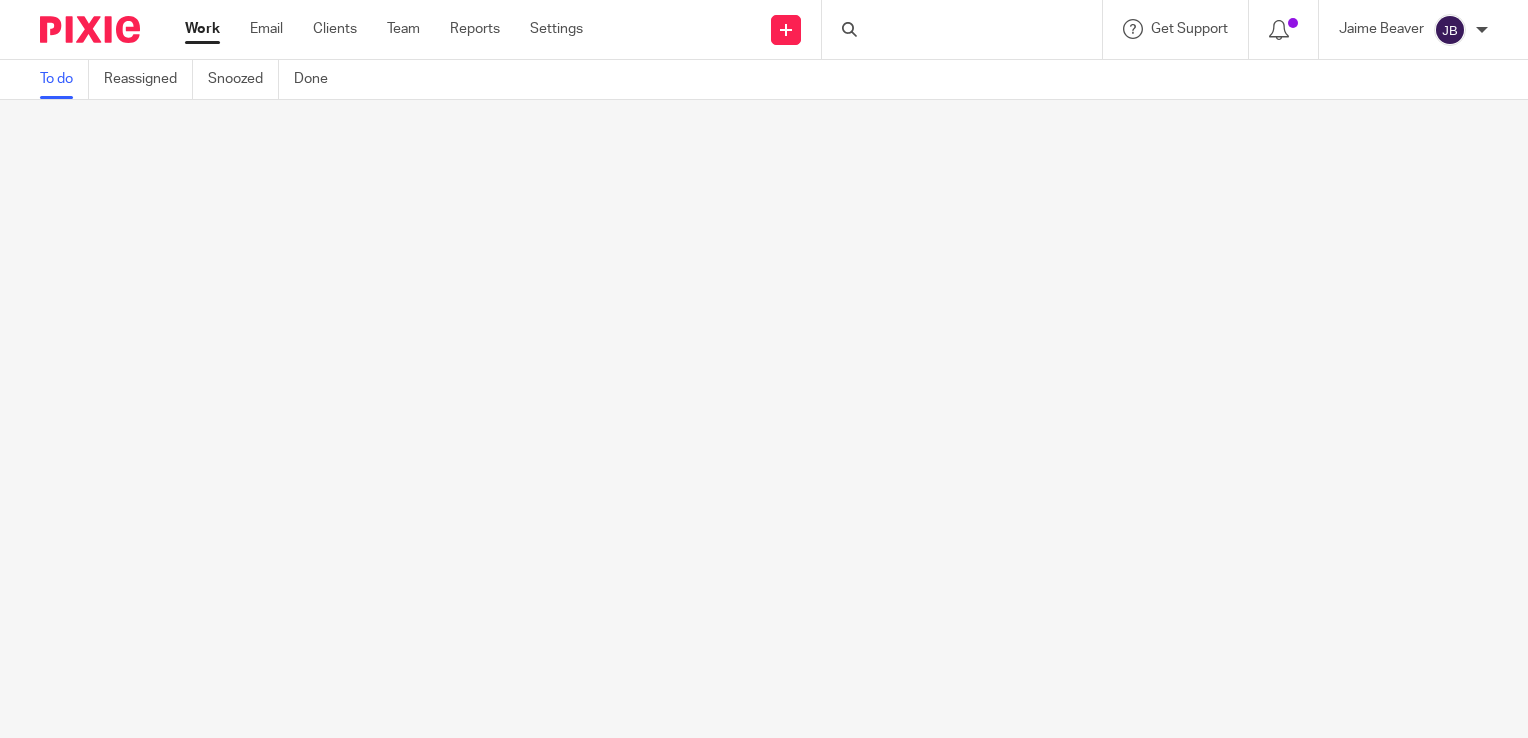 scroll, scrollTop: 0, scrollLeft: 0, axis: both 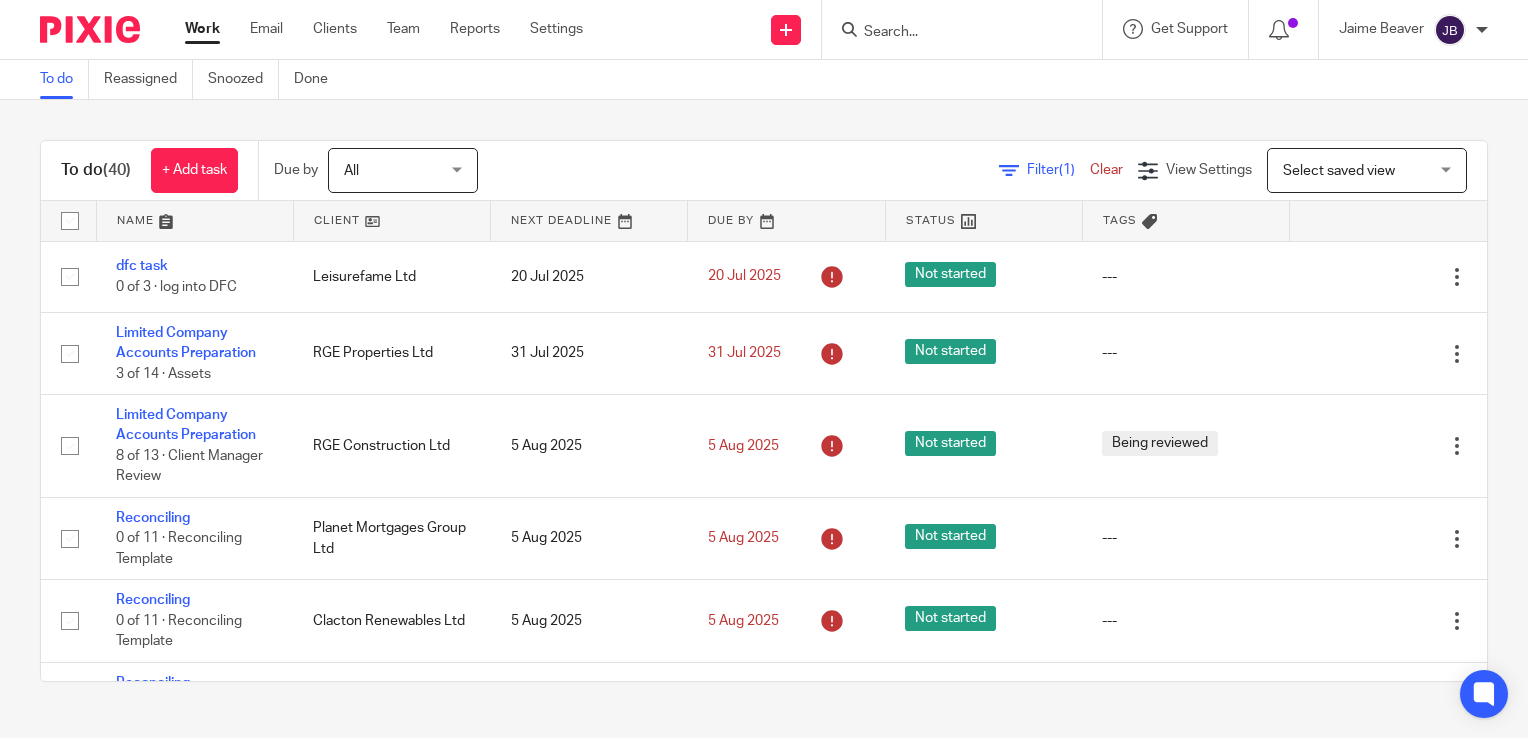 click on "Filter
(1)" 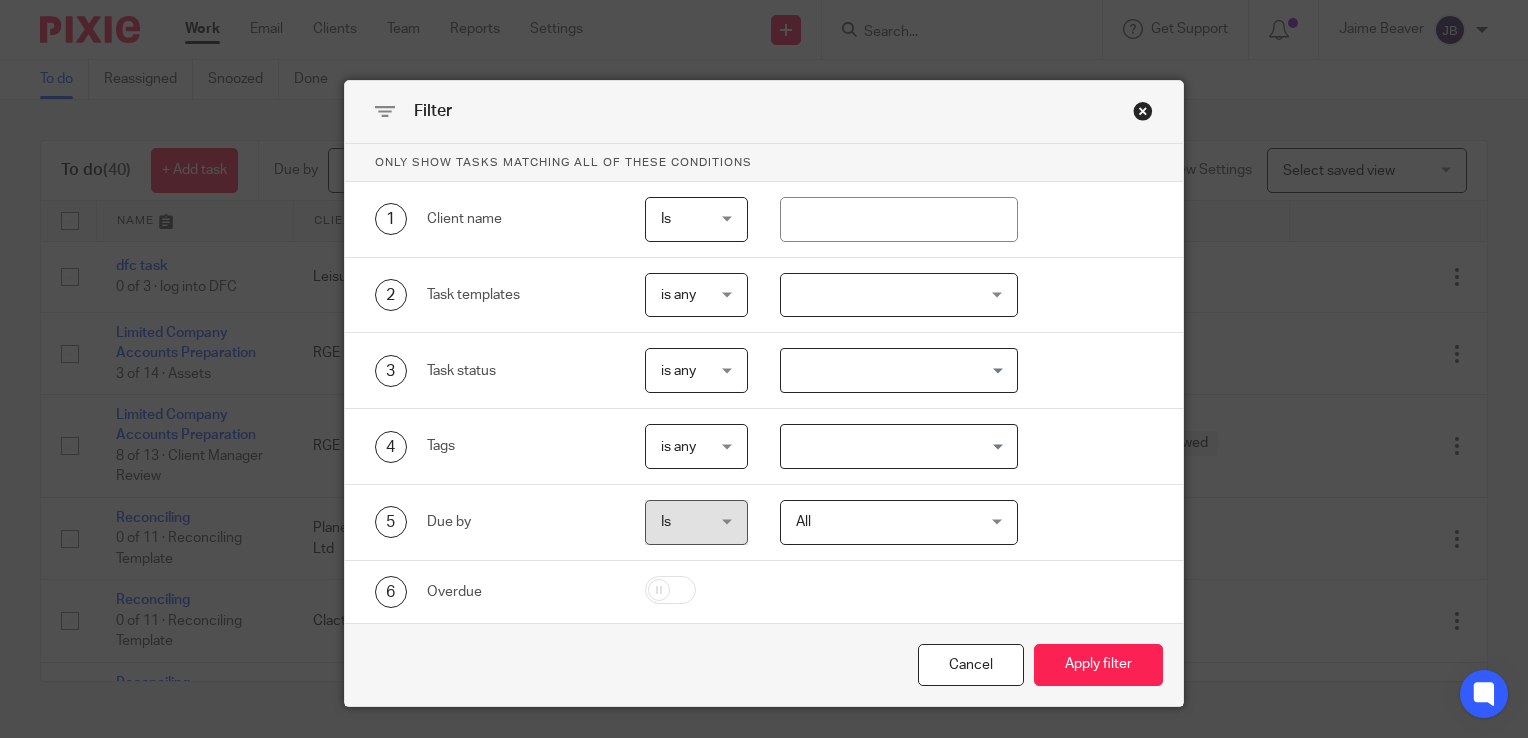 click at bounding box center (899, 295) 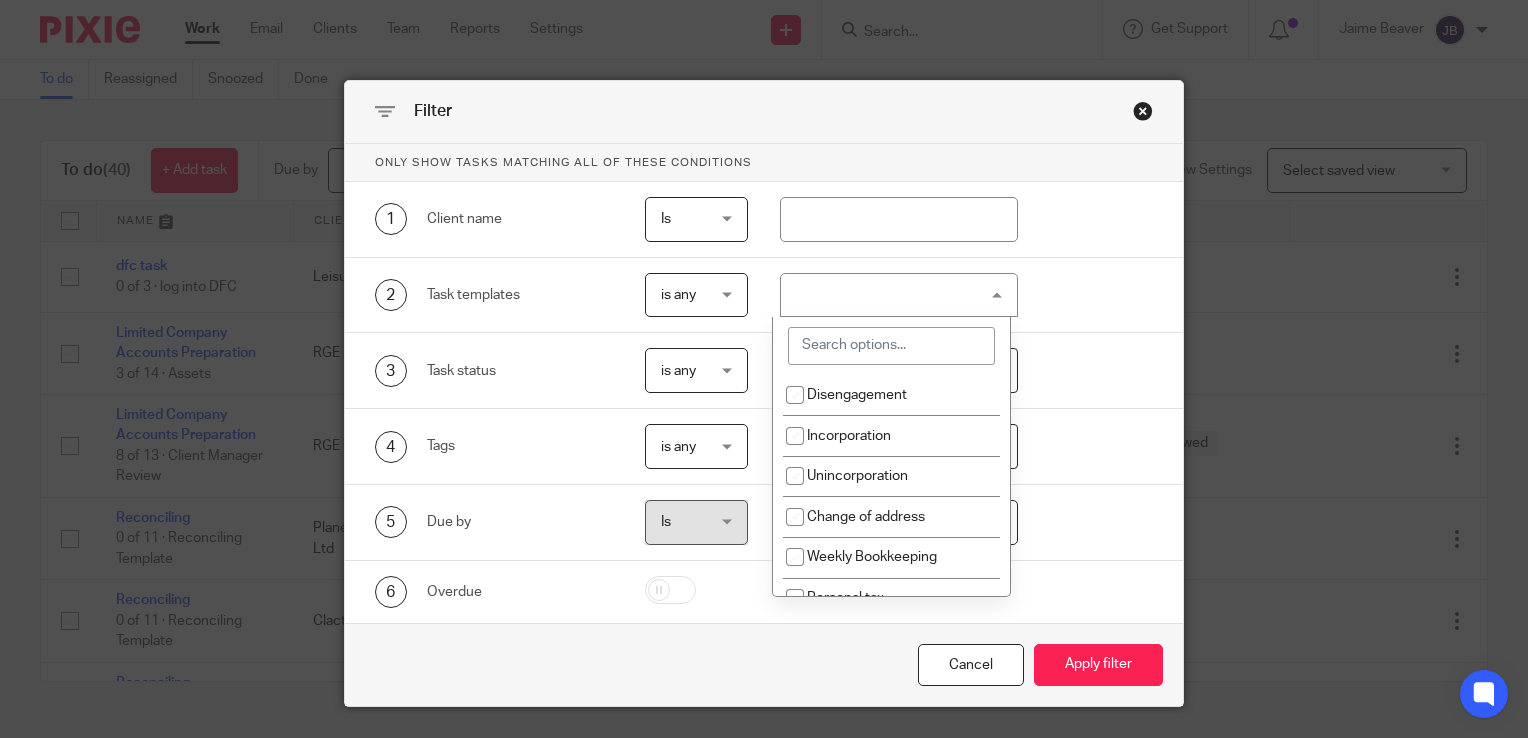 click at bounding box center (891, 346) 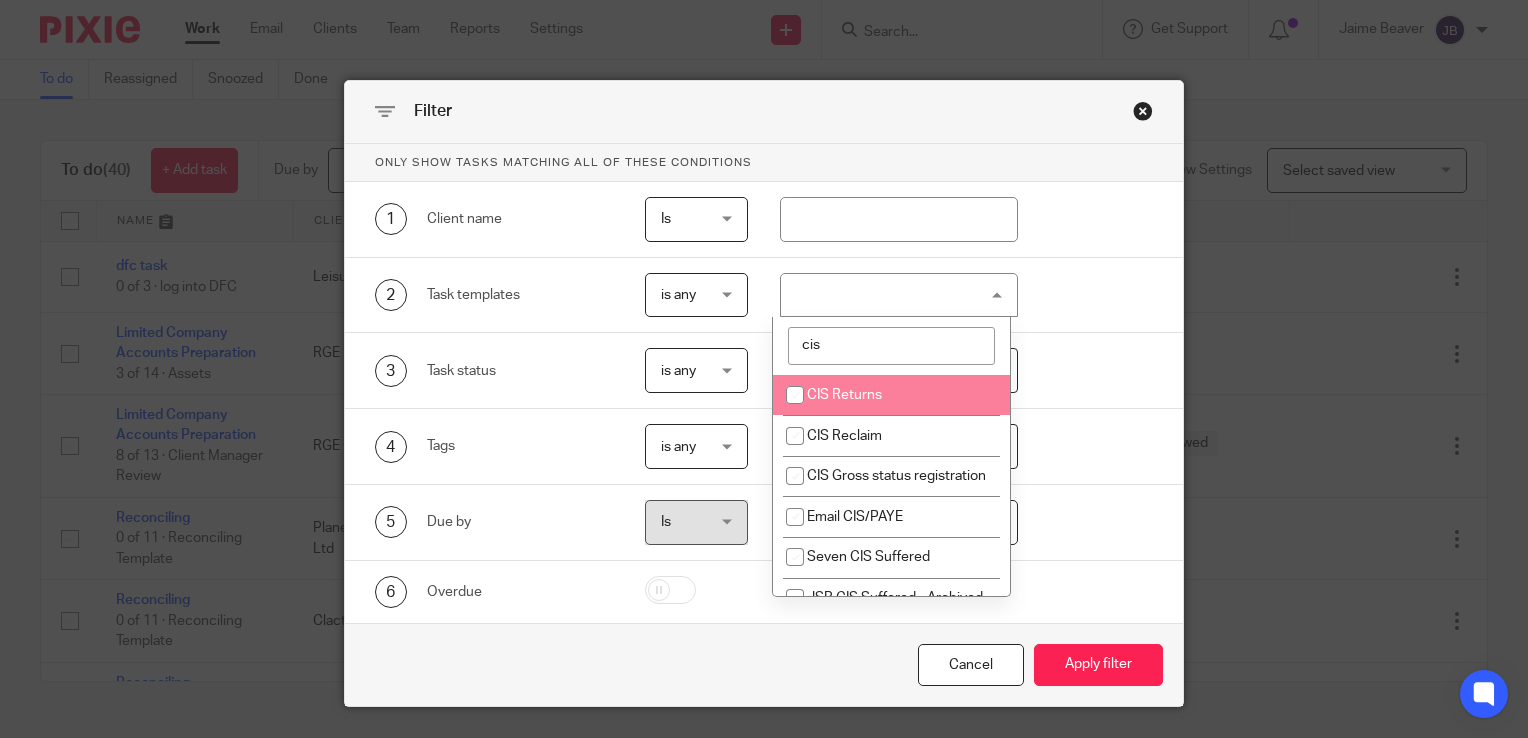 type on "cis" 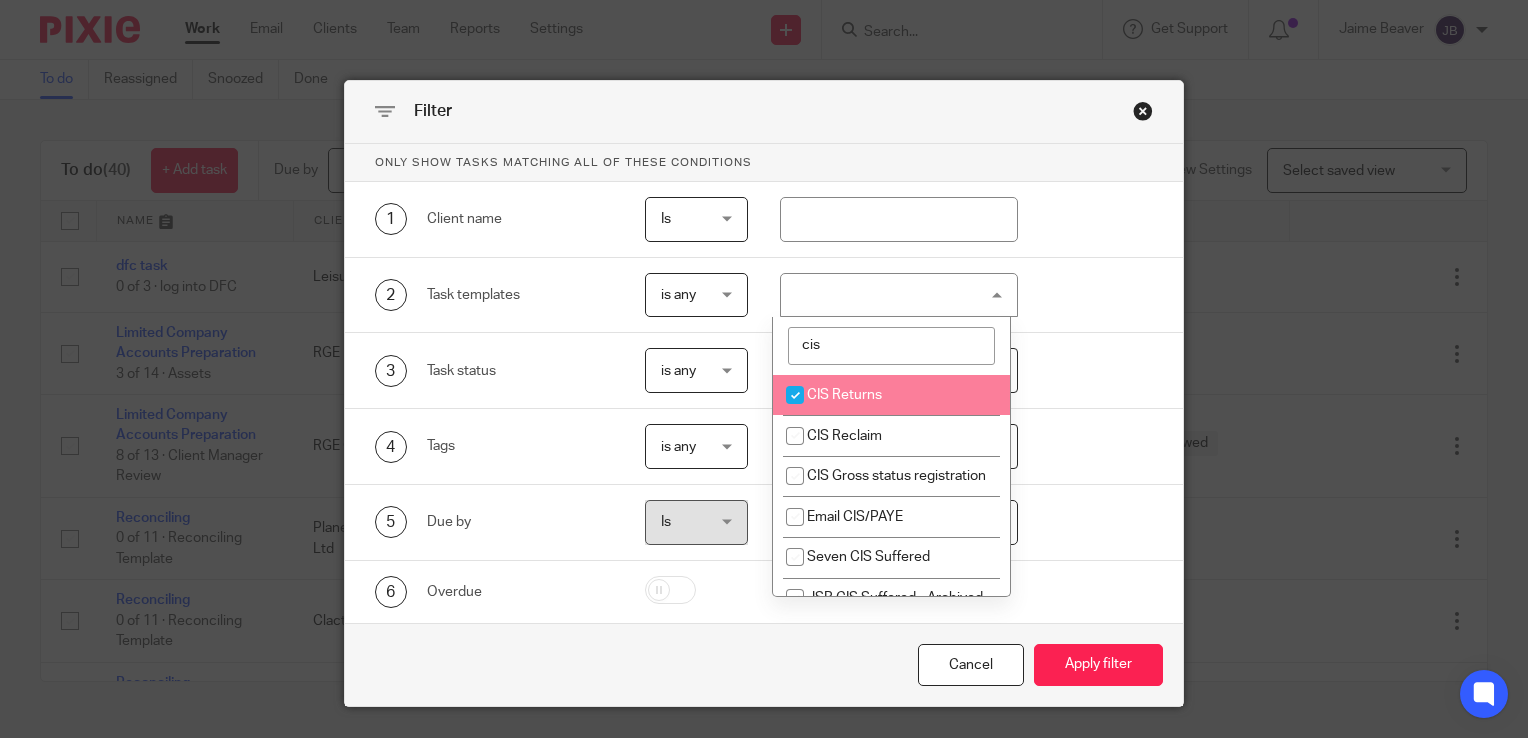 checkbox on "true" 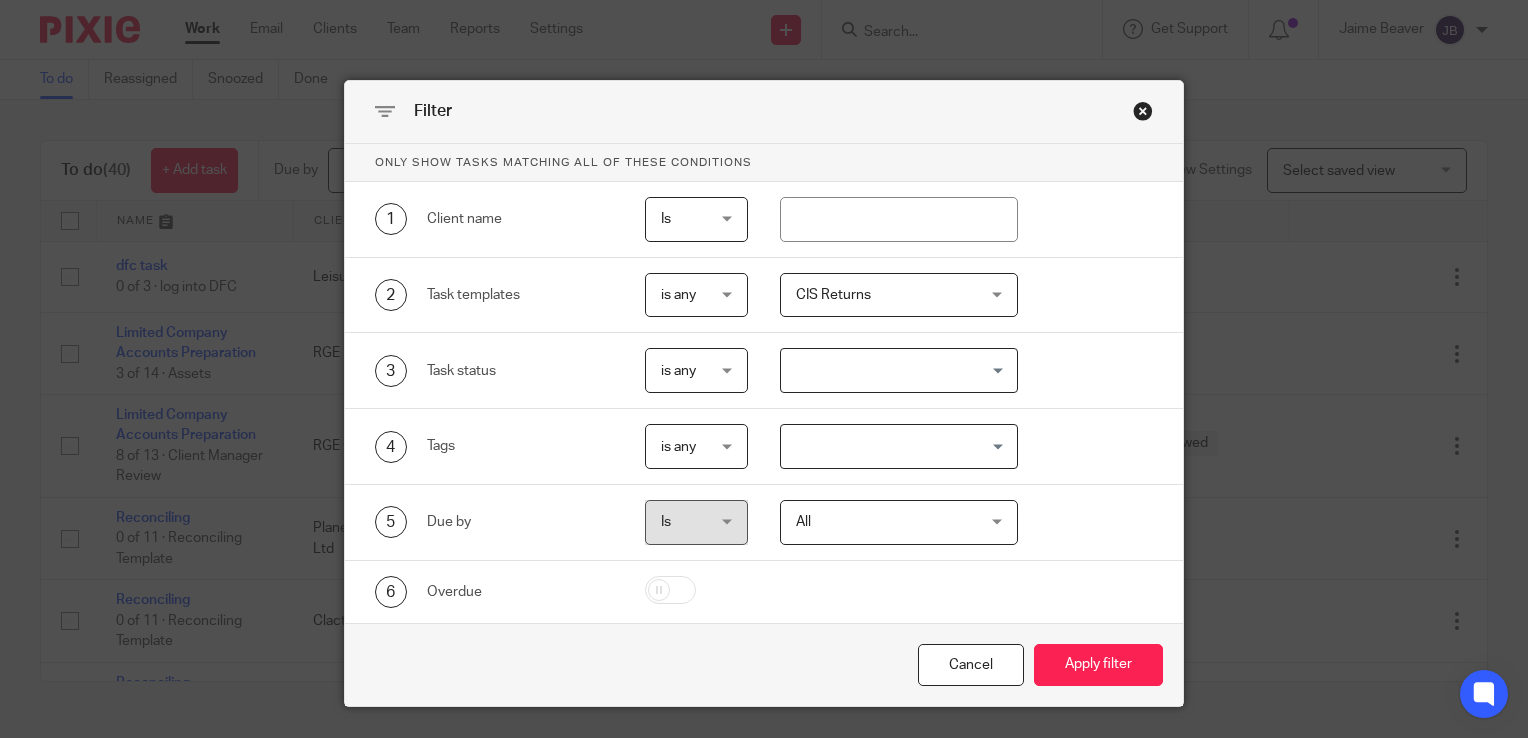 click on "2
Task templates
is any
is any
is any
is none
is_any
CIS Returns
cis
CIS Returns
CIS Reclaim
CIS Gross status registration
Email CIS/PAYE
Seven CIS Suffered
JSR CIS Suffered - Archived
CIS Payment - Archived" at bounding box center (764, 296) 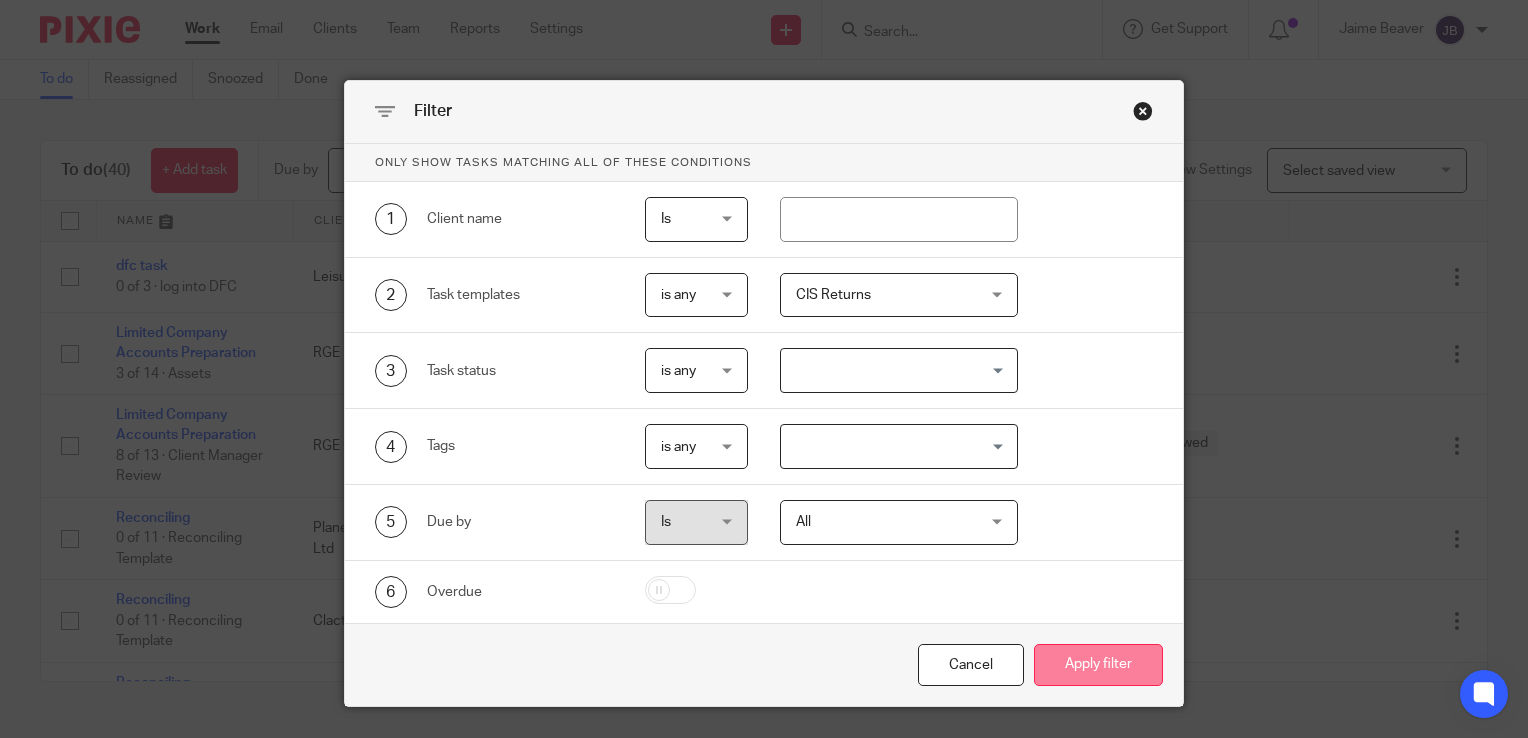 click on "Apply filter" at bounding box center [1098, 665] 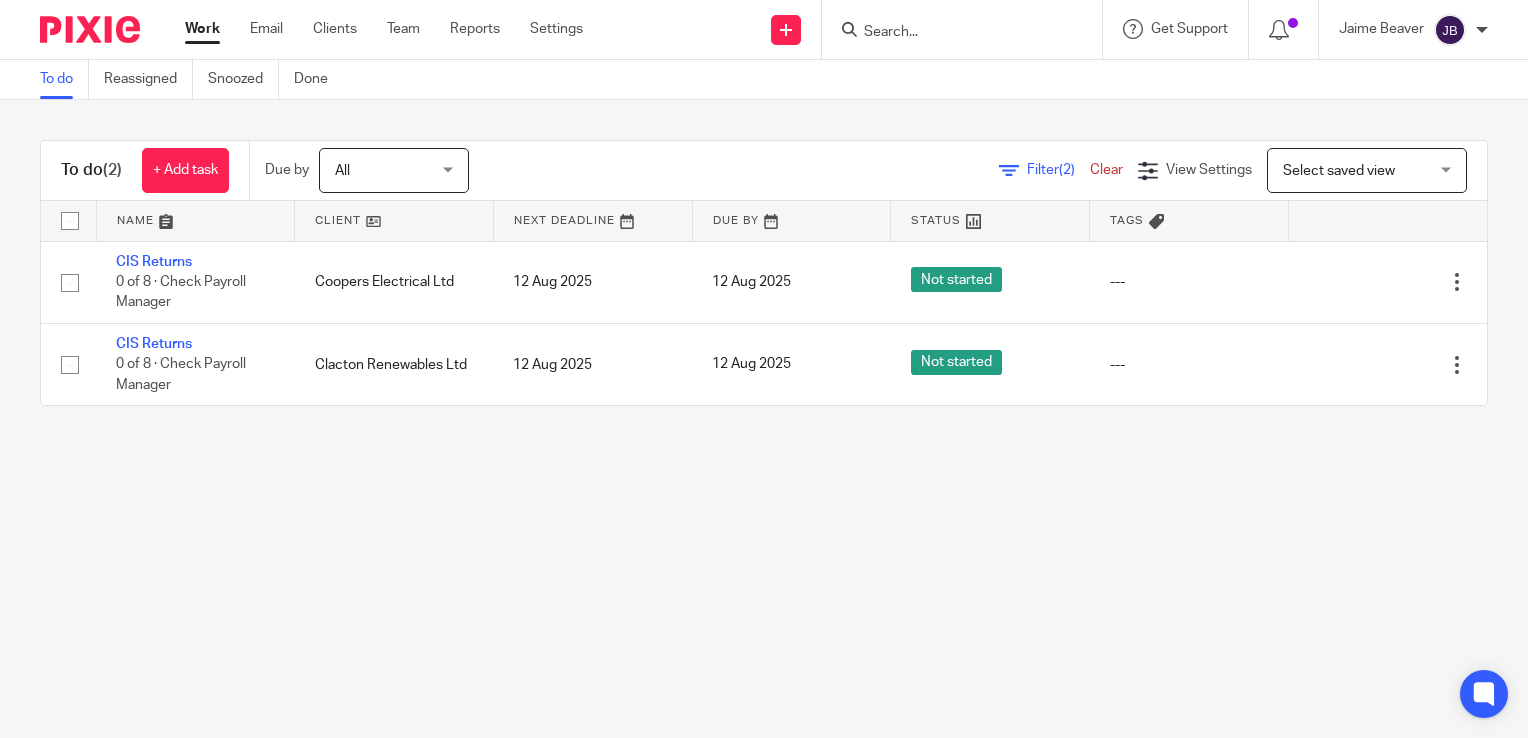 scroll, scrollTop: 0, scrollLeft: 0, axis: both 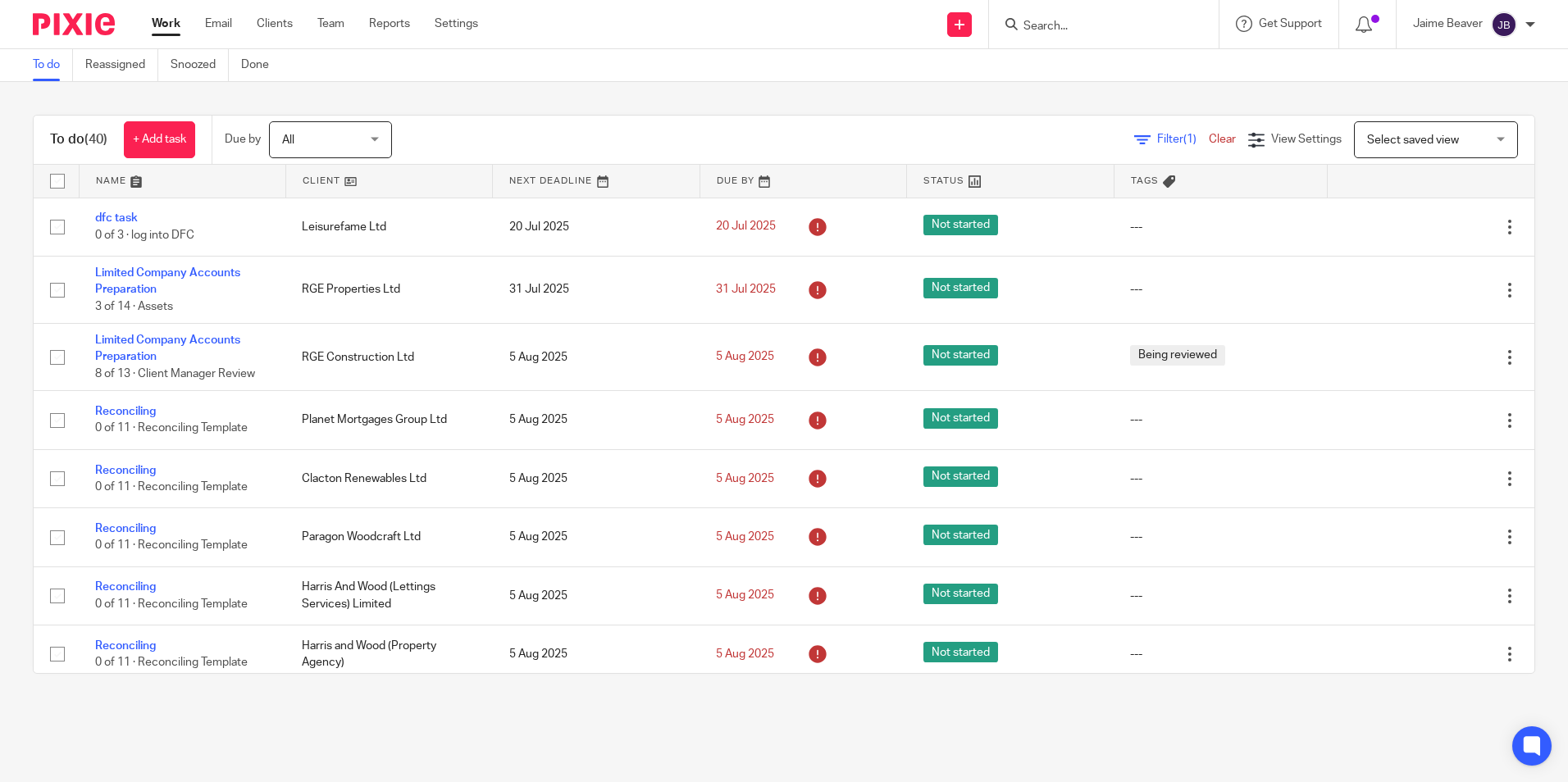 click on "Filter
(1)" 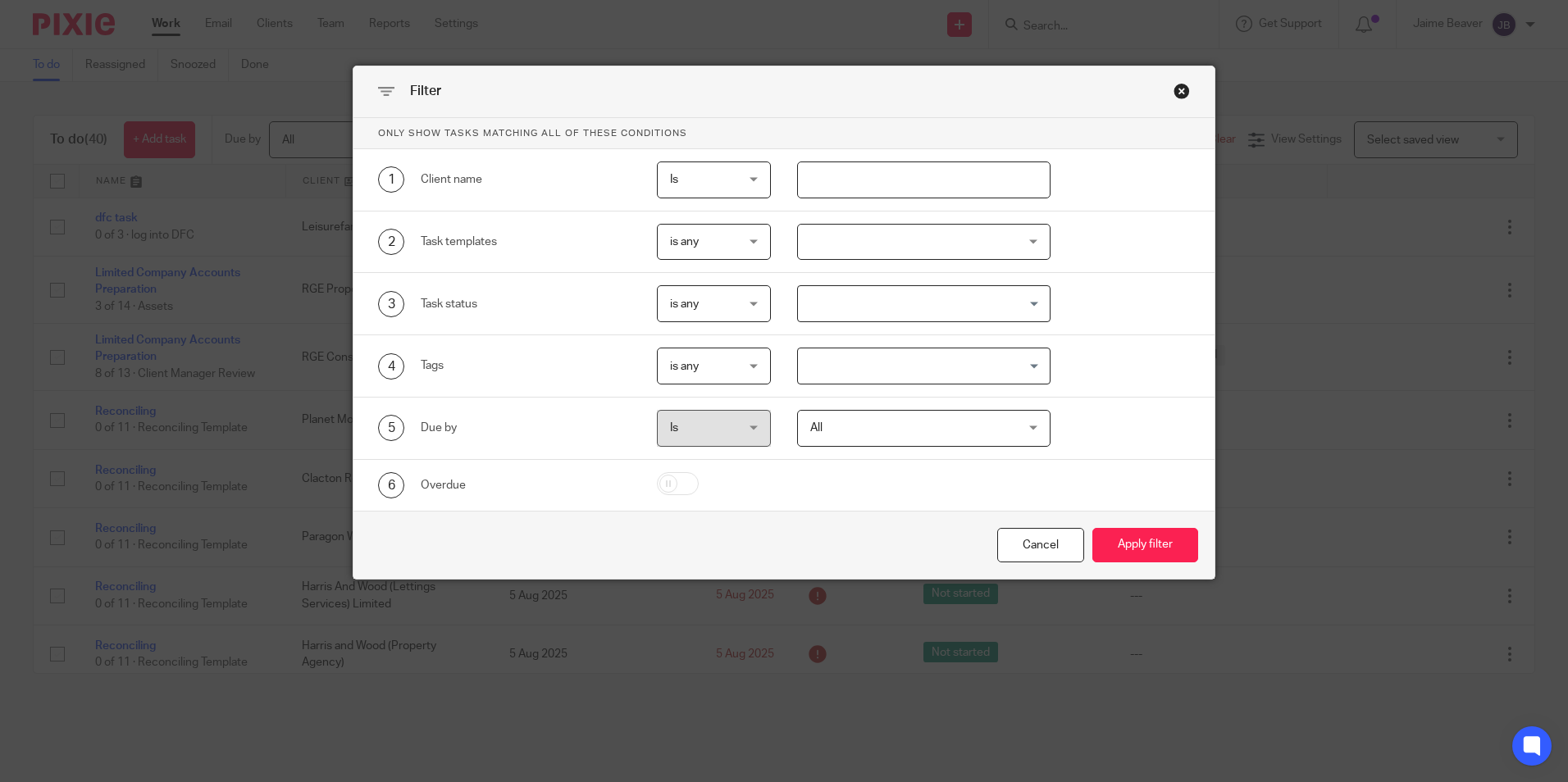 click at bounding box center [923, 180] 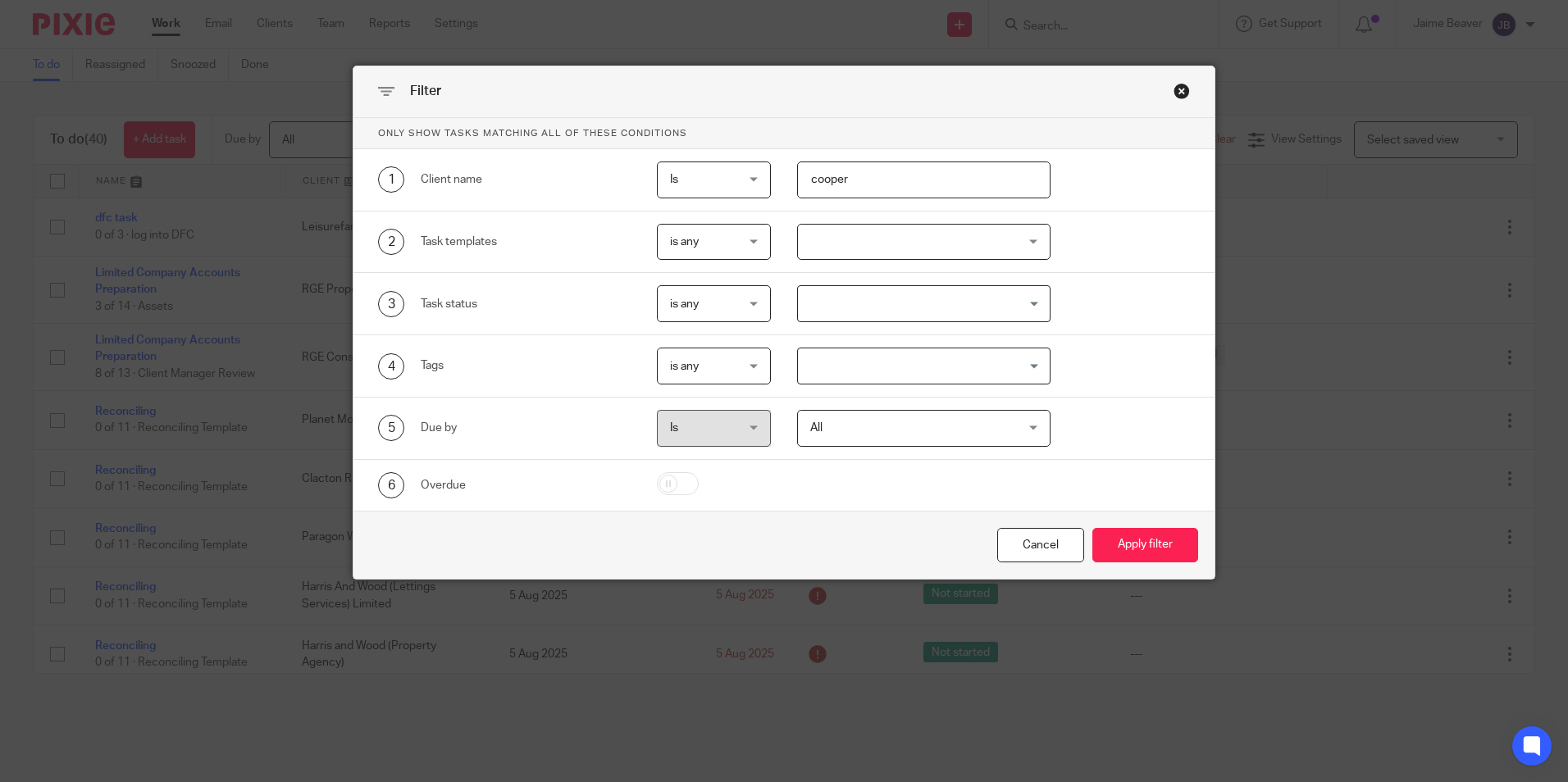 type on "cooper" 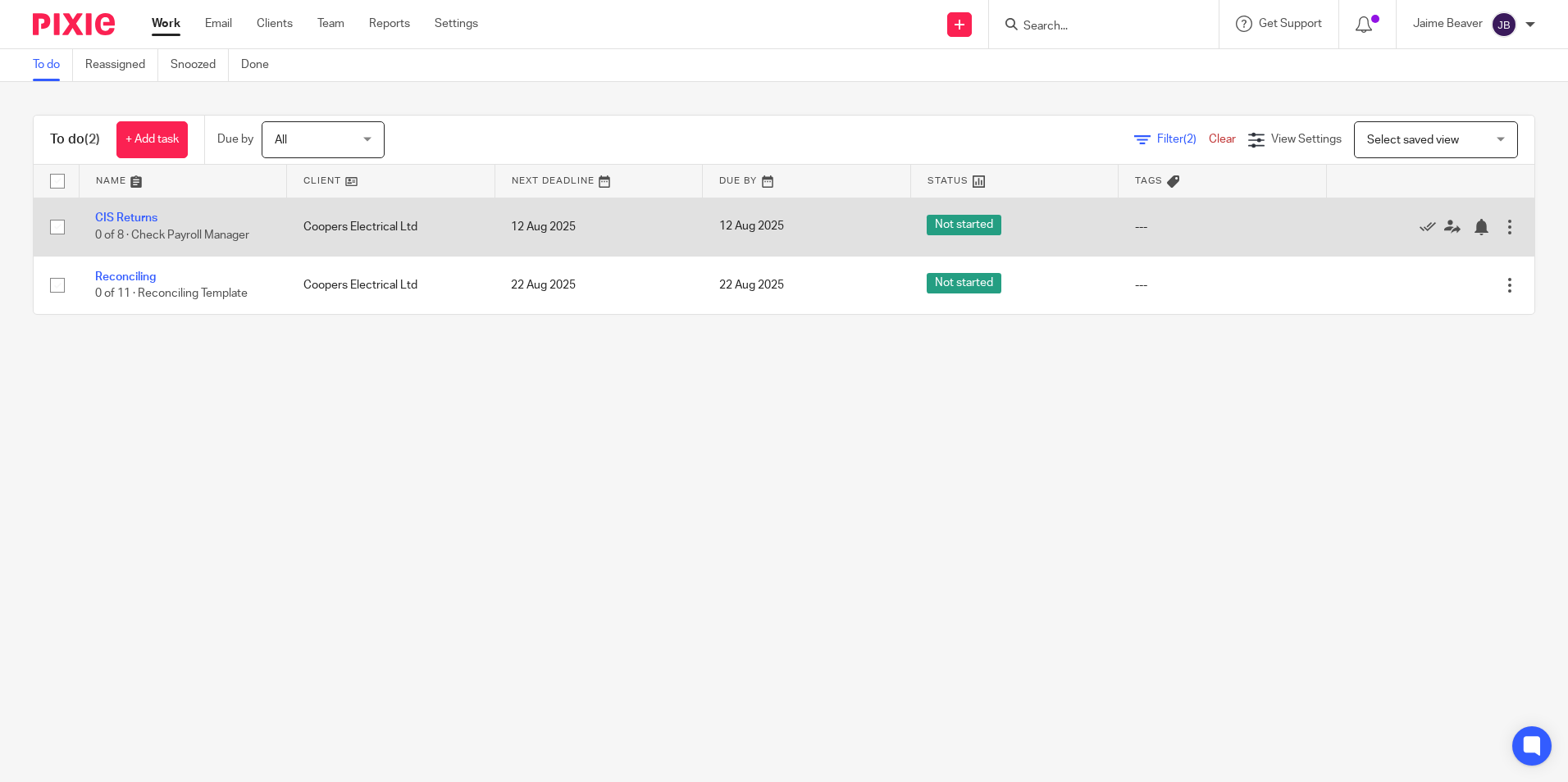 scroll, scrollTop: 0, scrollLeft: 0, axis: both 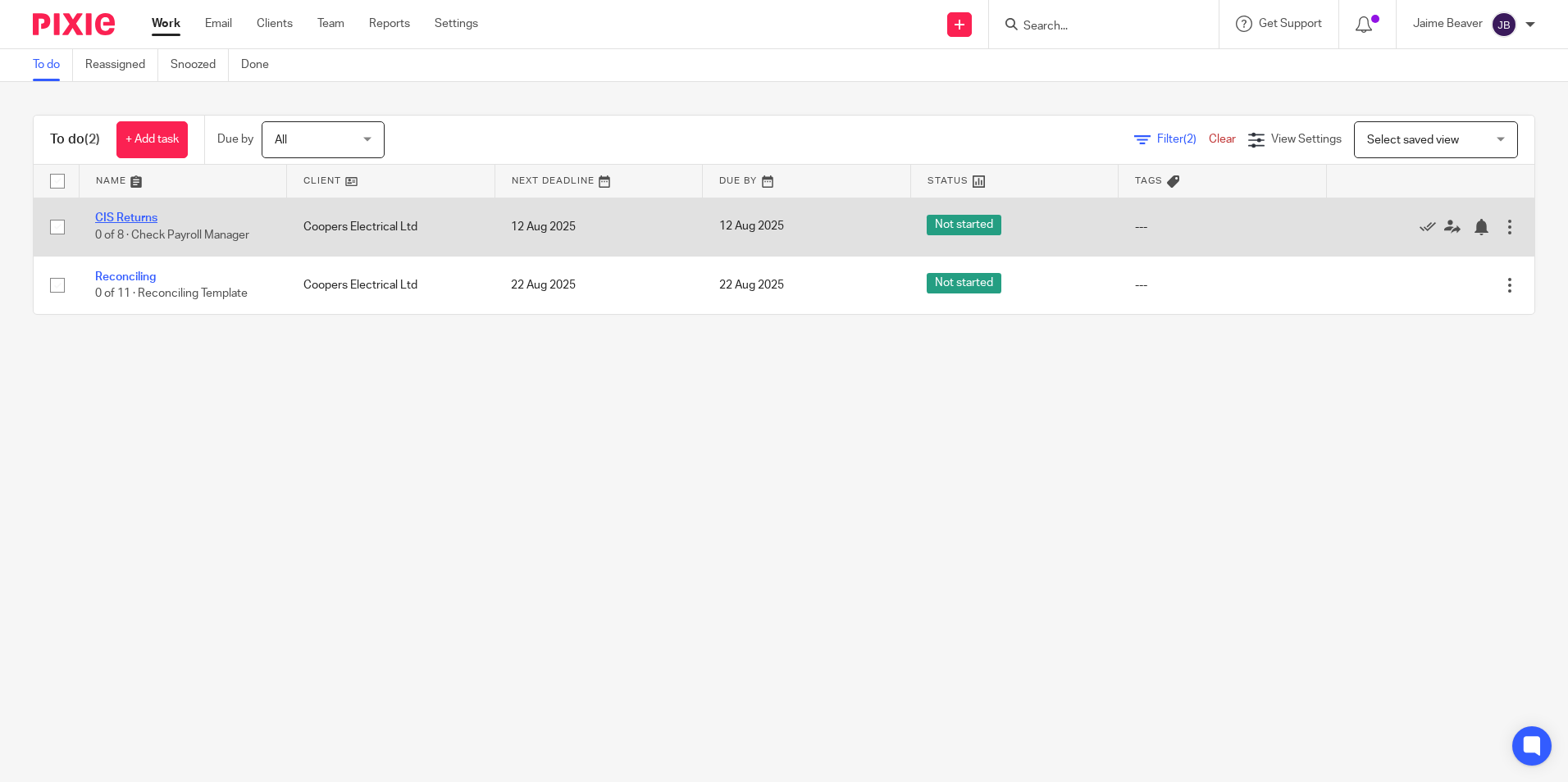 click on "CIS Returns" at bounding box center (126, 218) 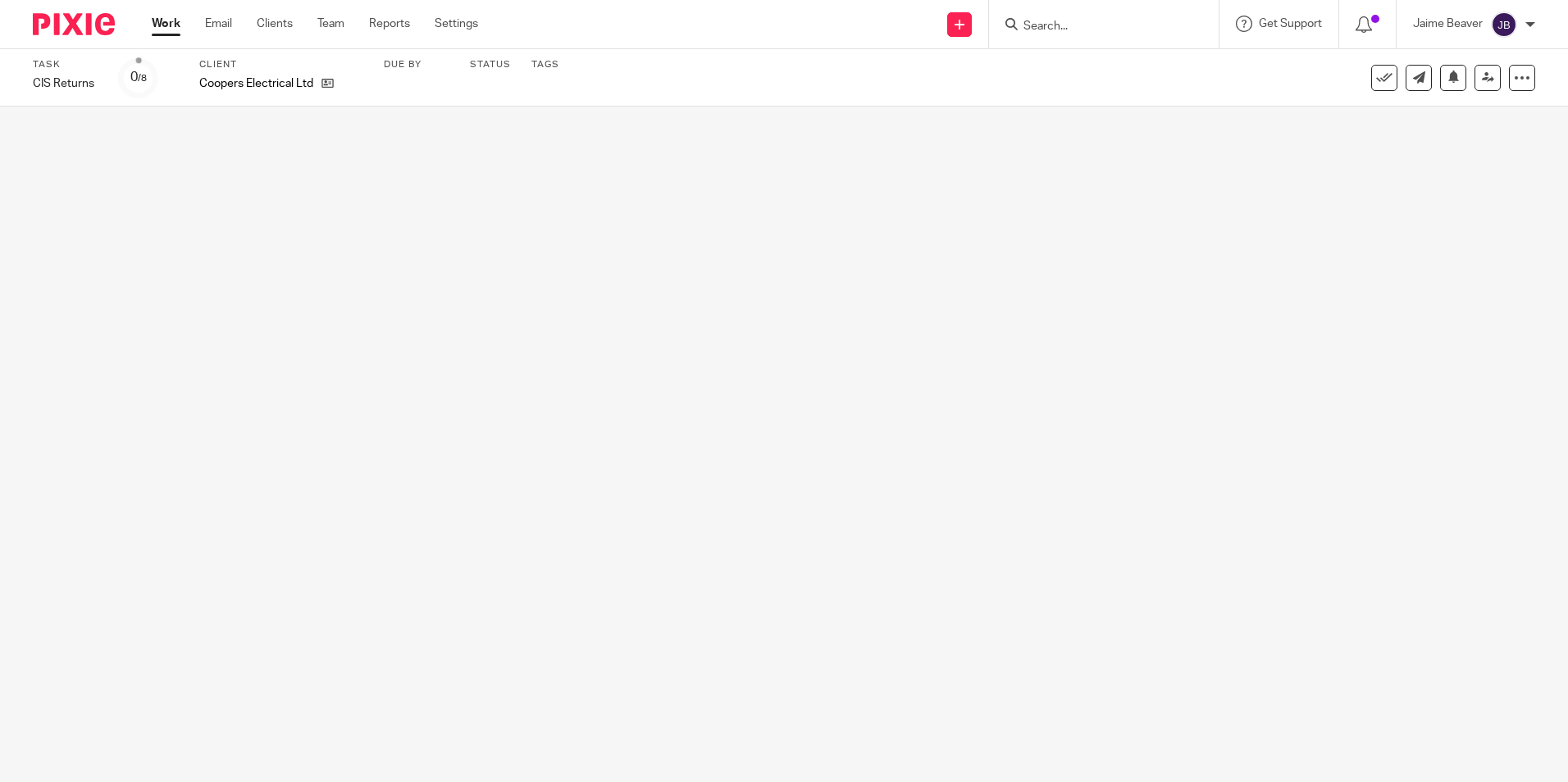 scroll, scrollTop: 0, scrollLeft: 0, axis: both 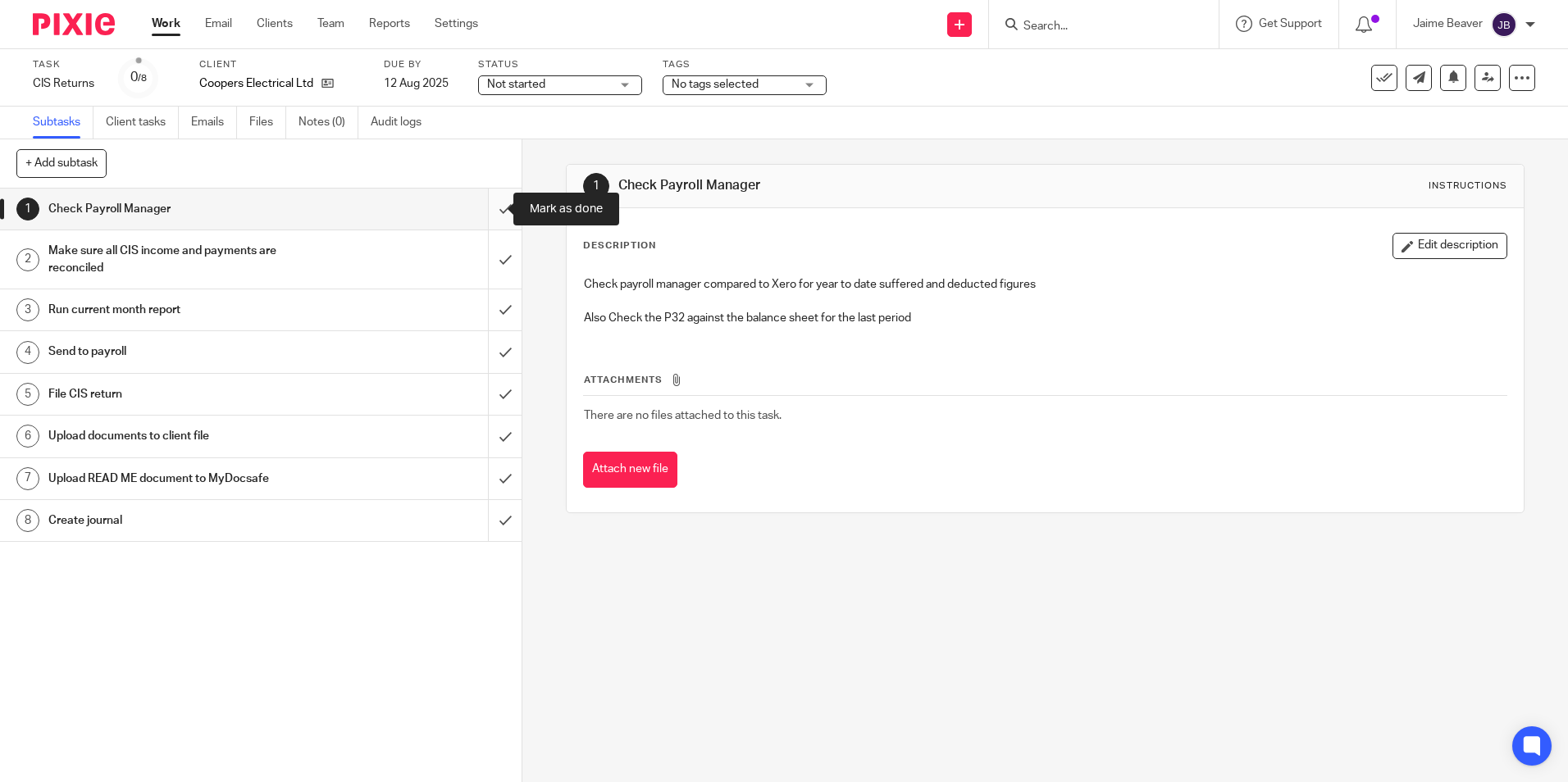 click at bounding box center [261, 209] 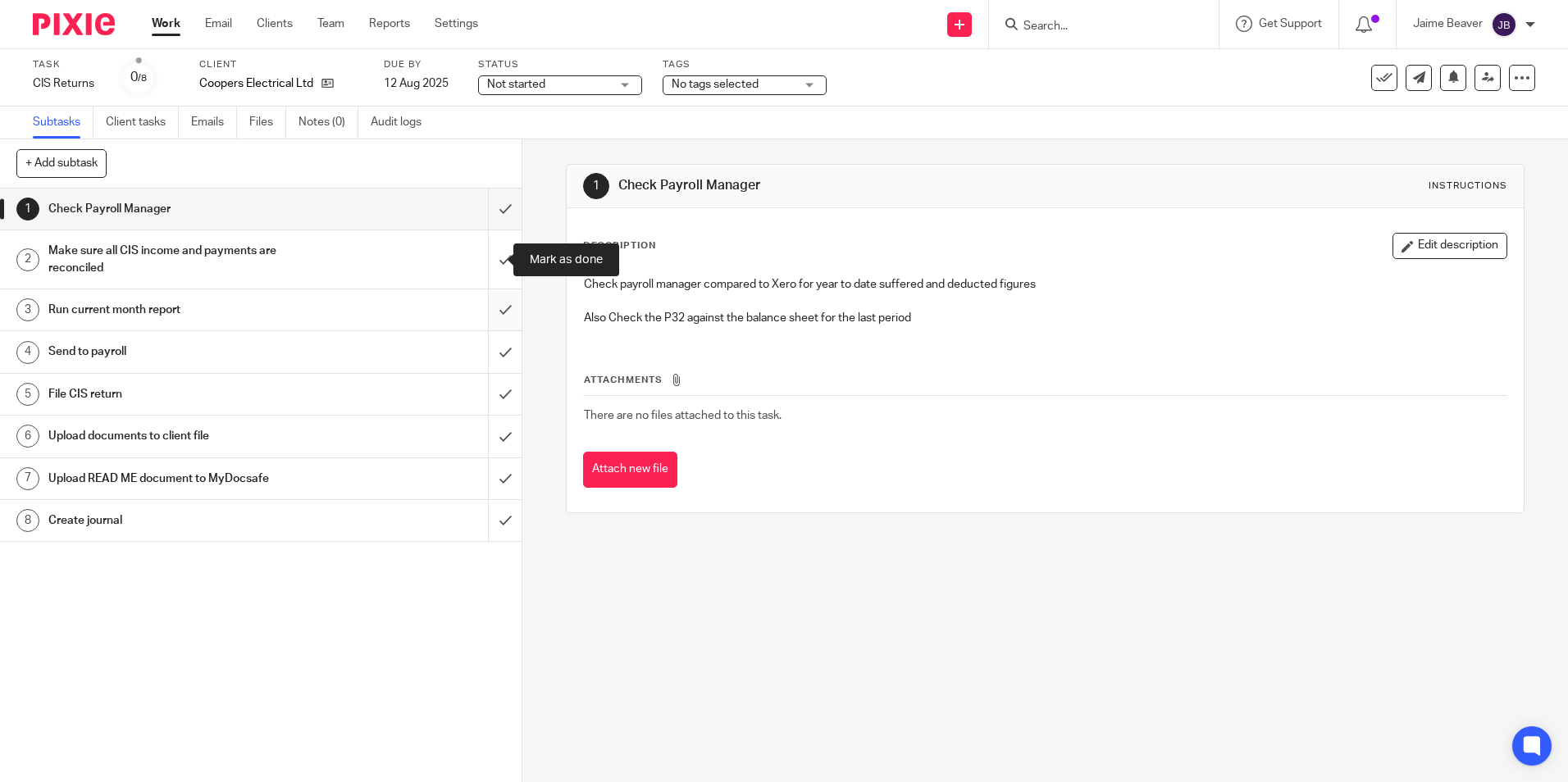 drag, startPoint x: 489, startPoint y: 250, endPoint x: 490, endPoint y: 297, distance: 47.01064 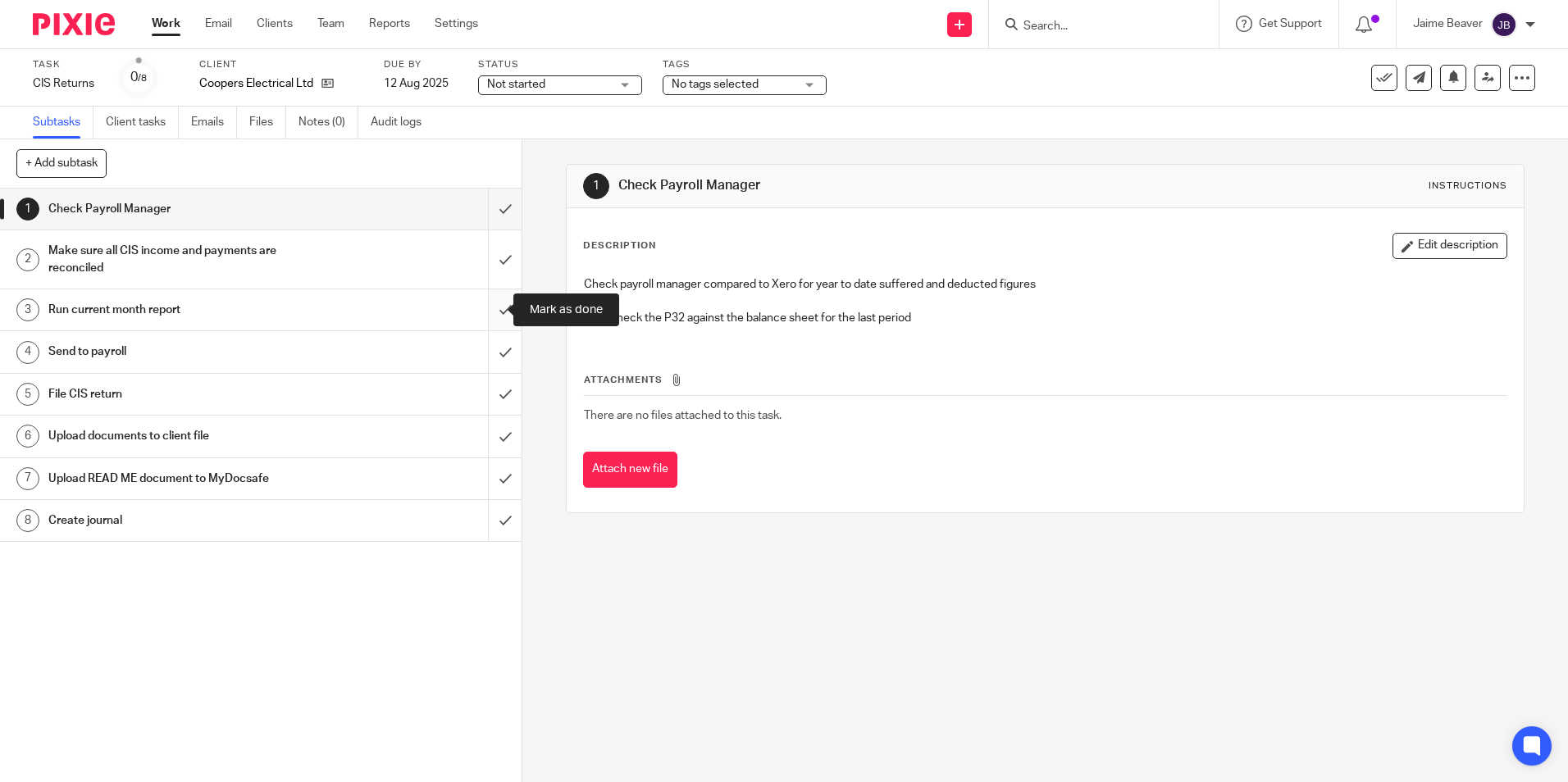 click at bounding box center (261, 310) 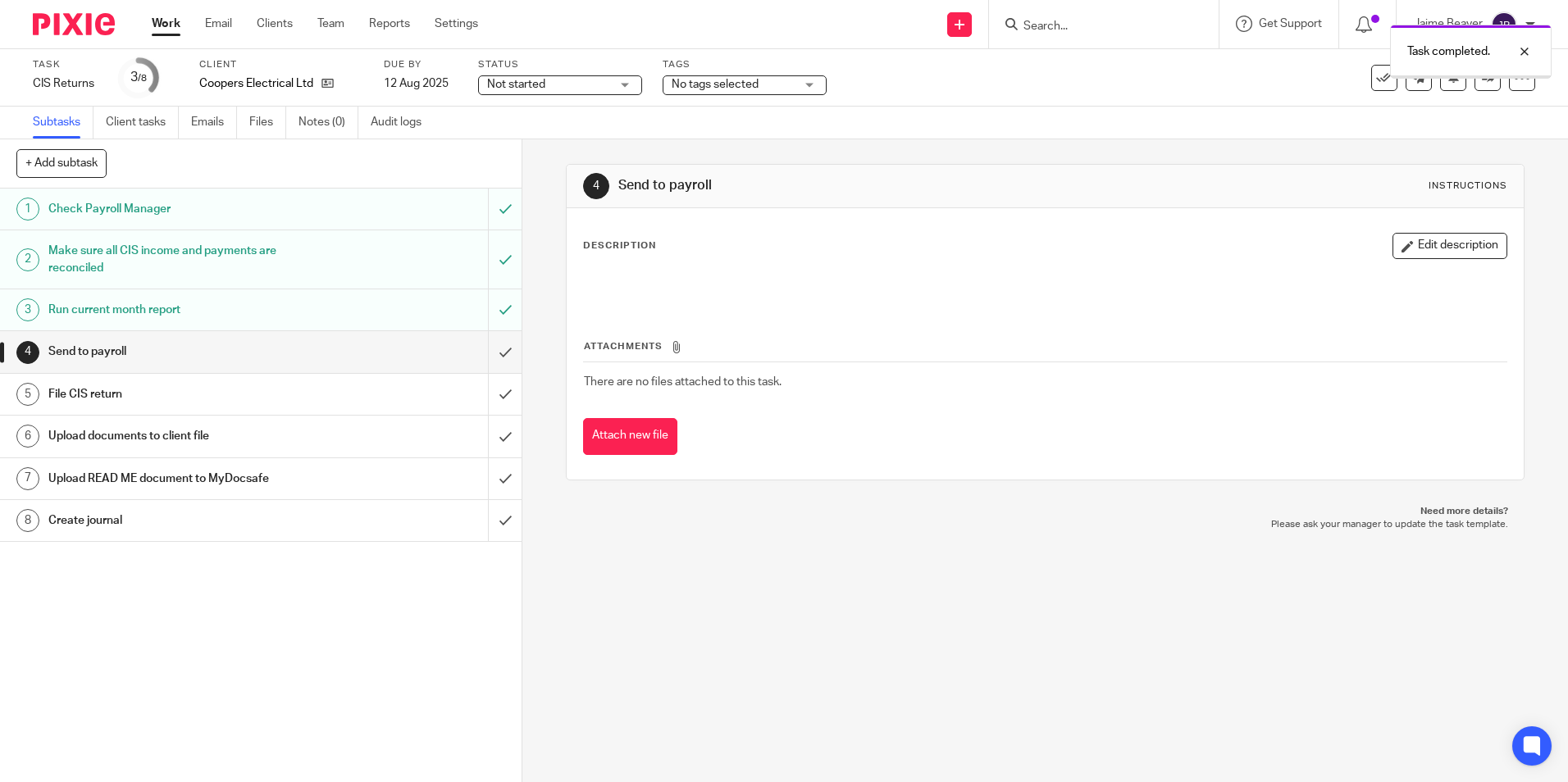 scroll, scrollTop: 0, scrollLeft: 0, axis: both 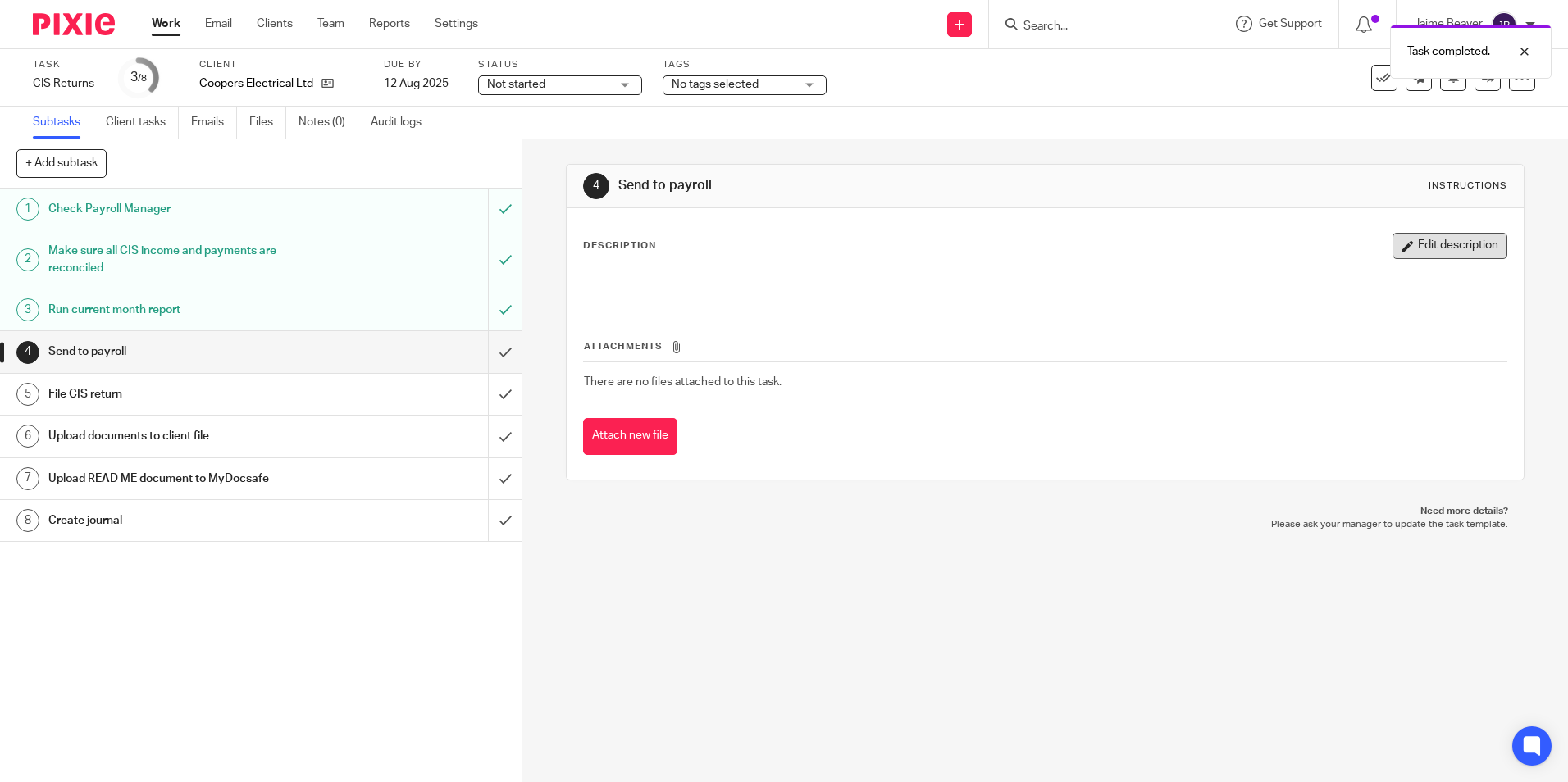 click on "Edit description" at bounding box center (1450, 246) 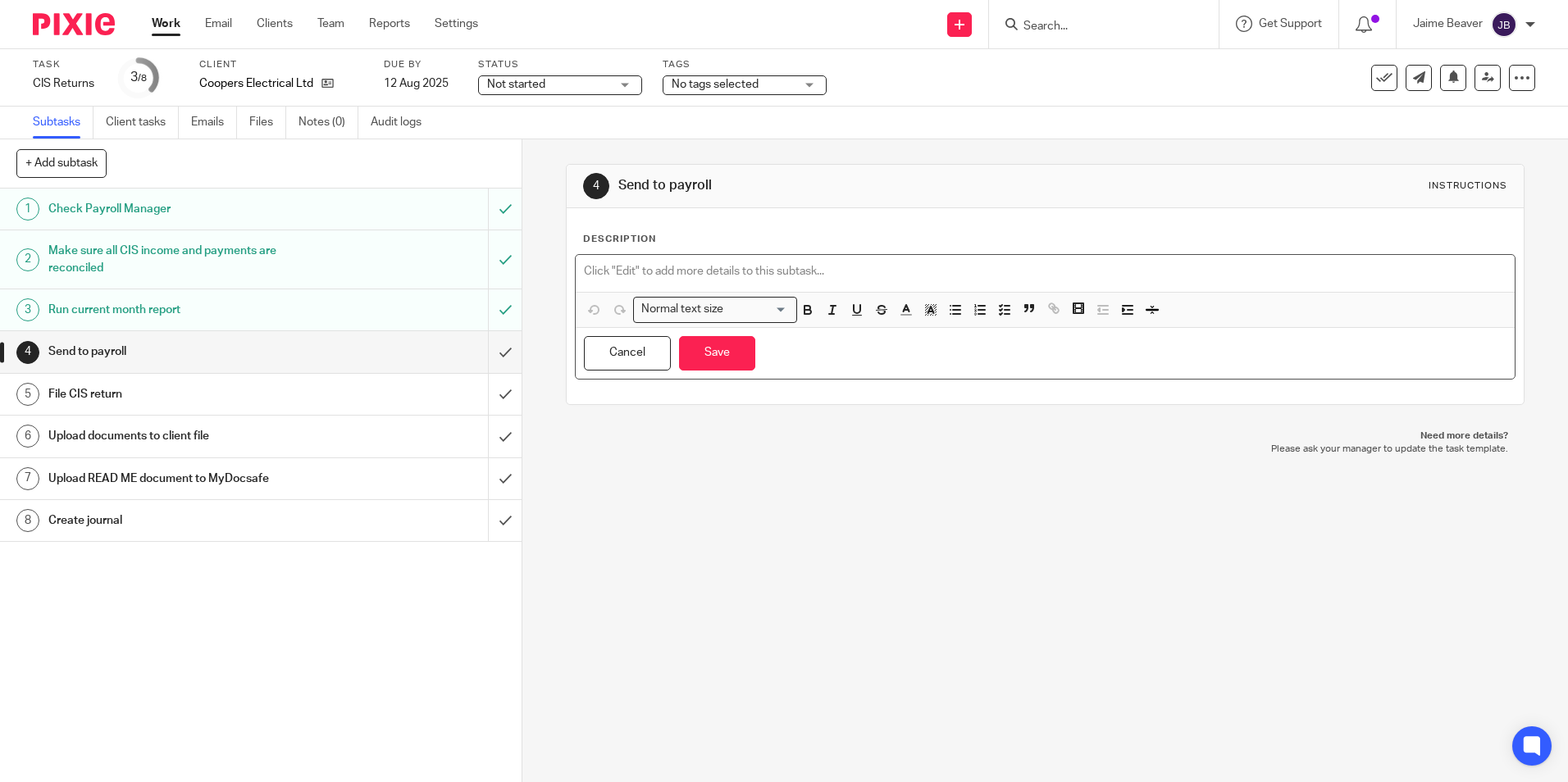 click at bounding box center [1045, 271] 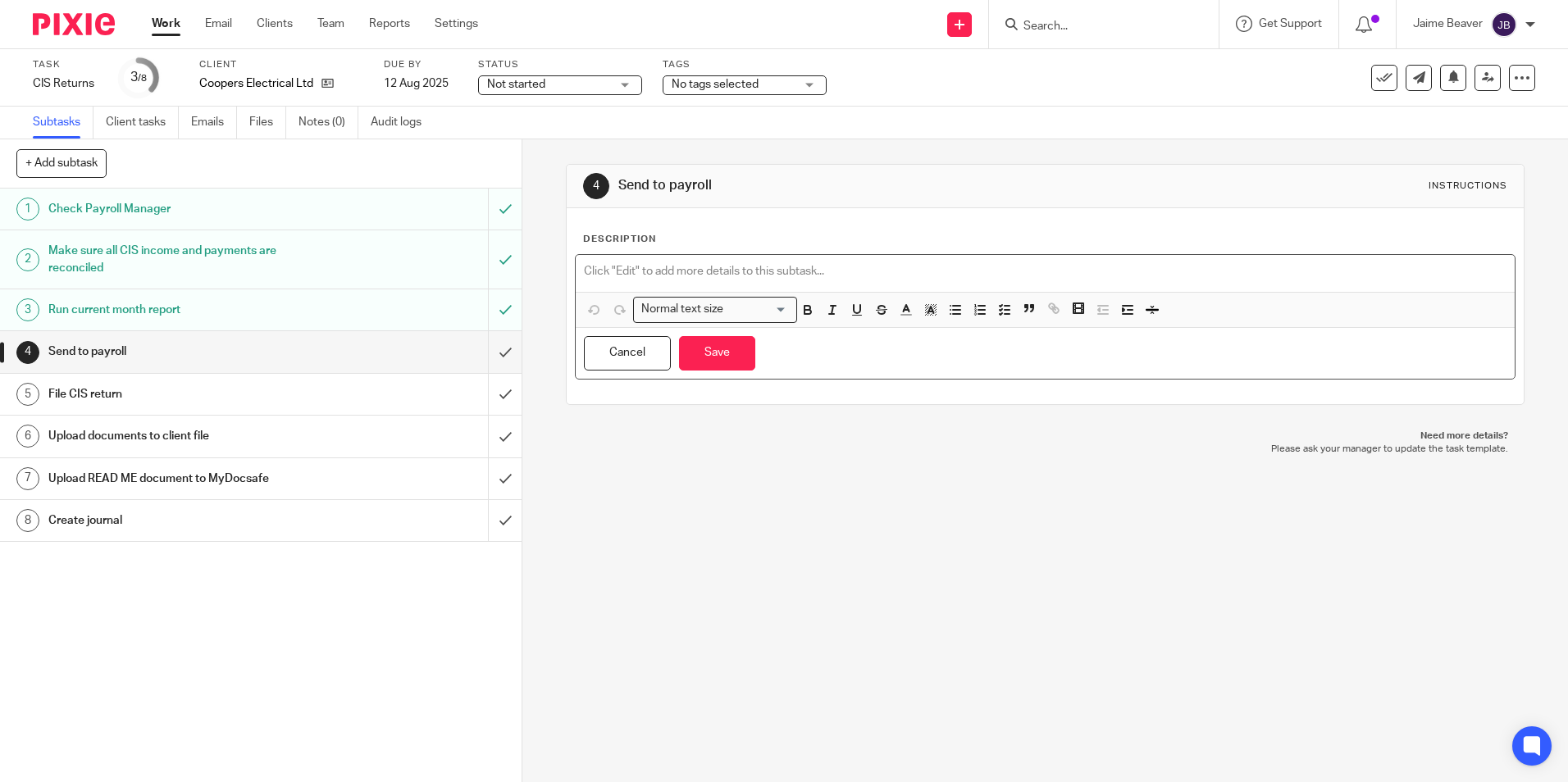 type 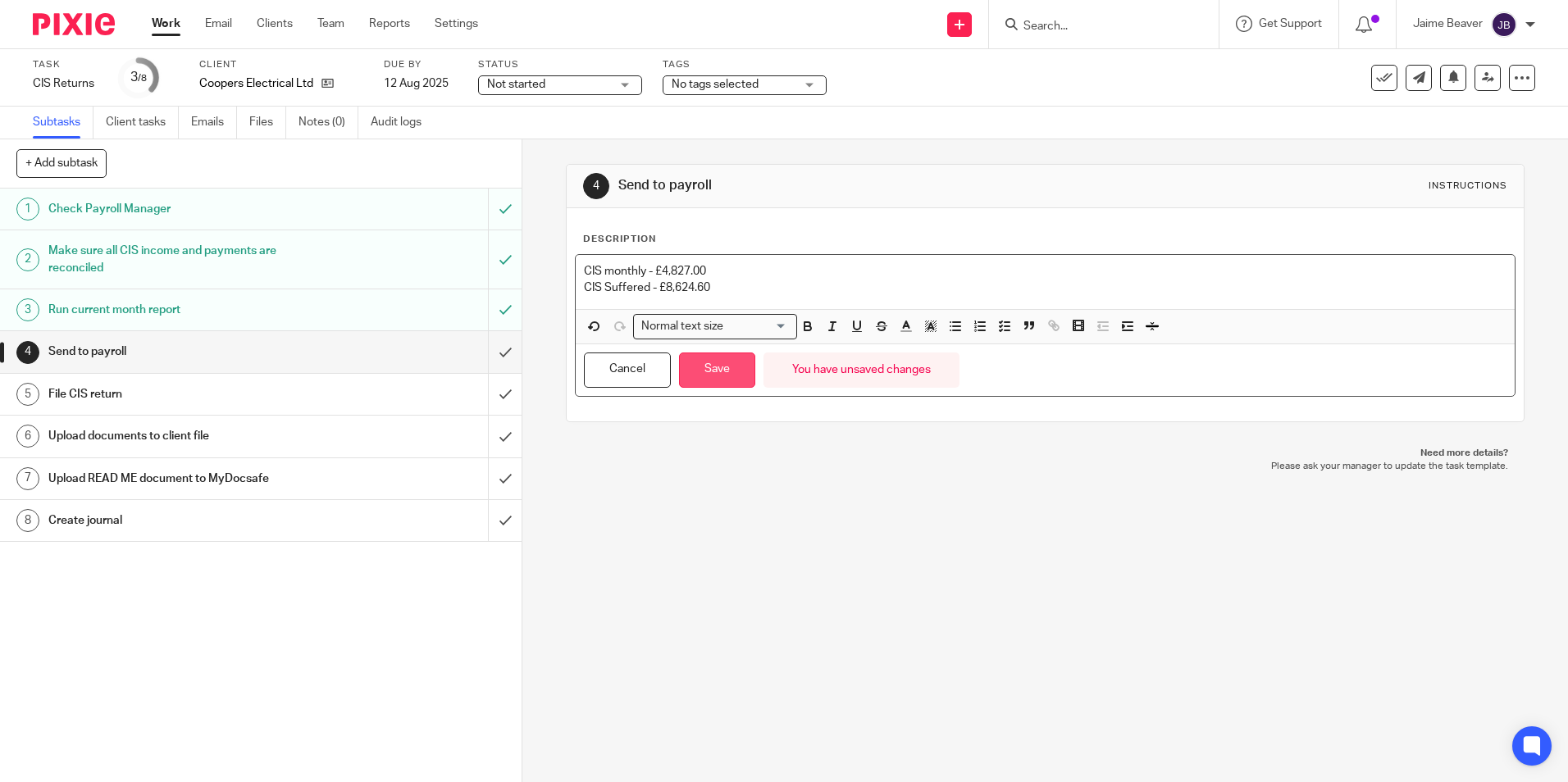click on "Save" at bounding box center (717, 370) 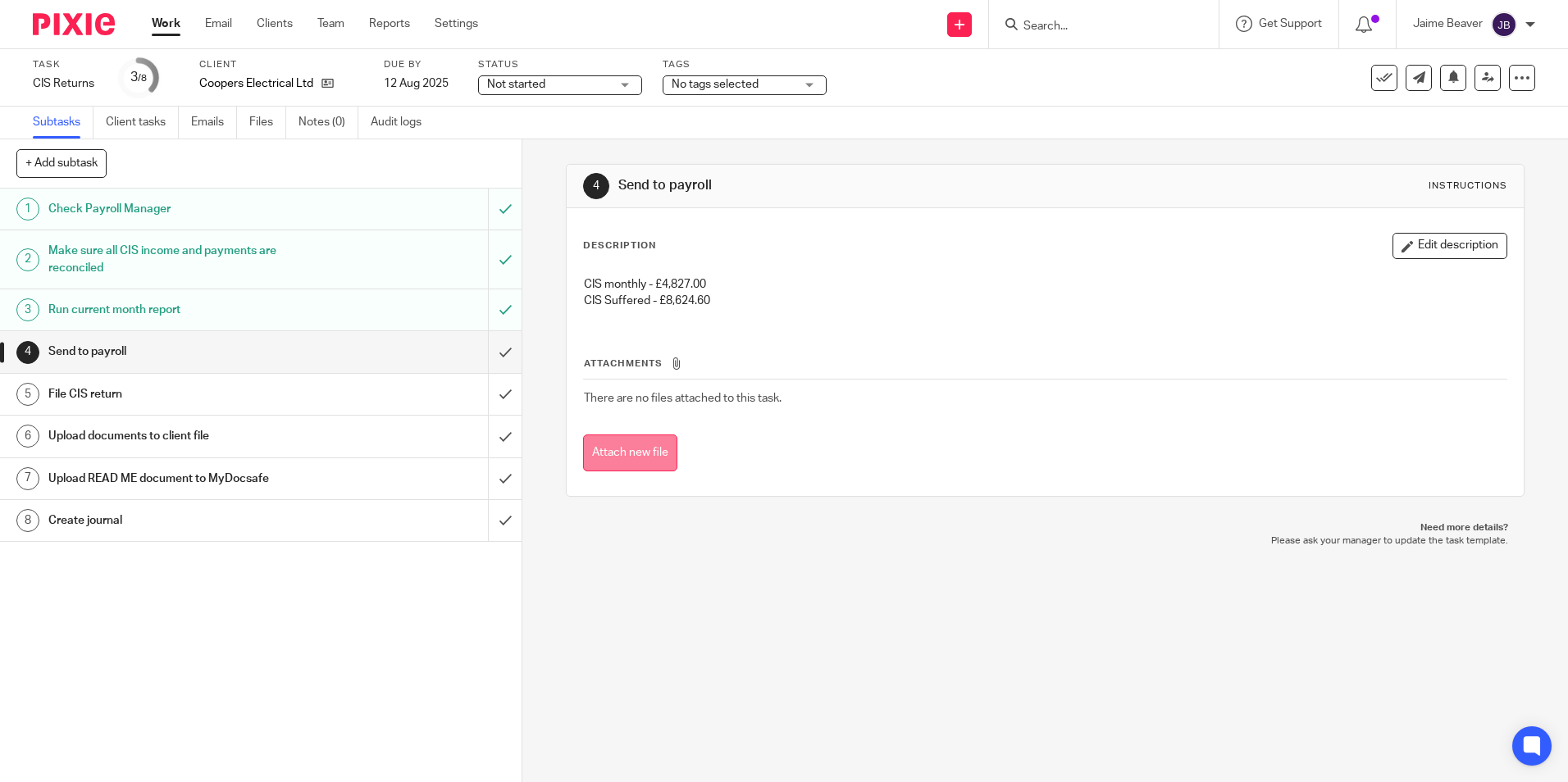 click on "Attach new file" at bounding box center [630, 452] 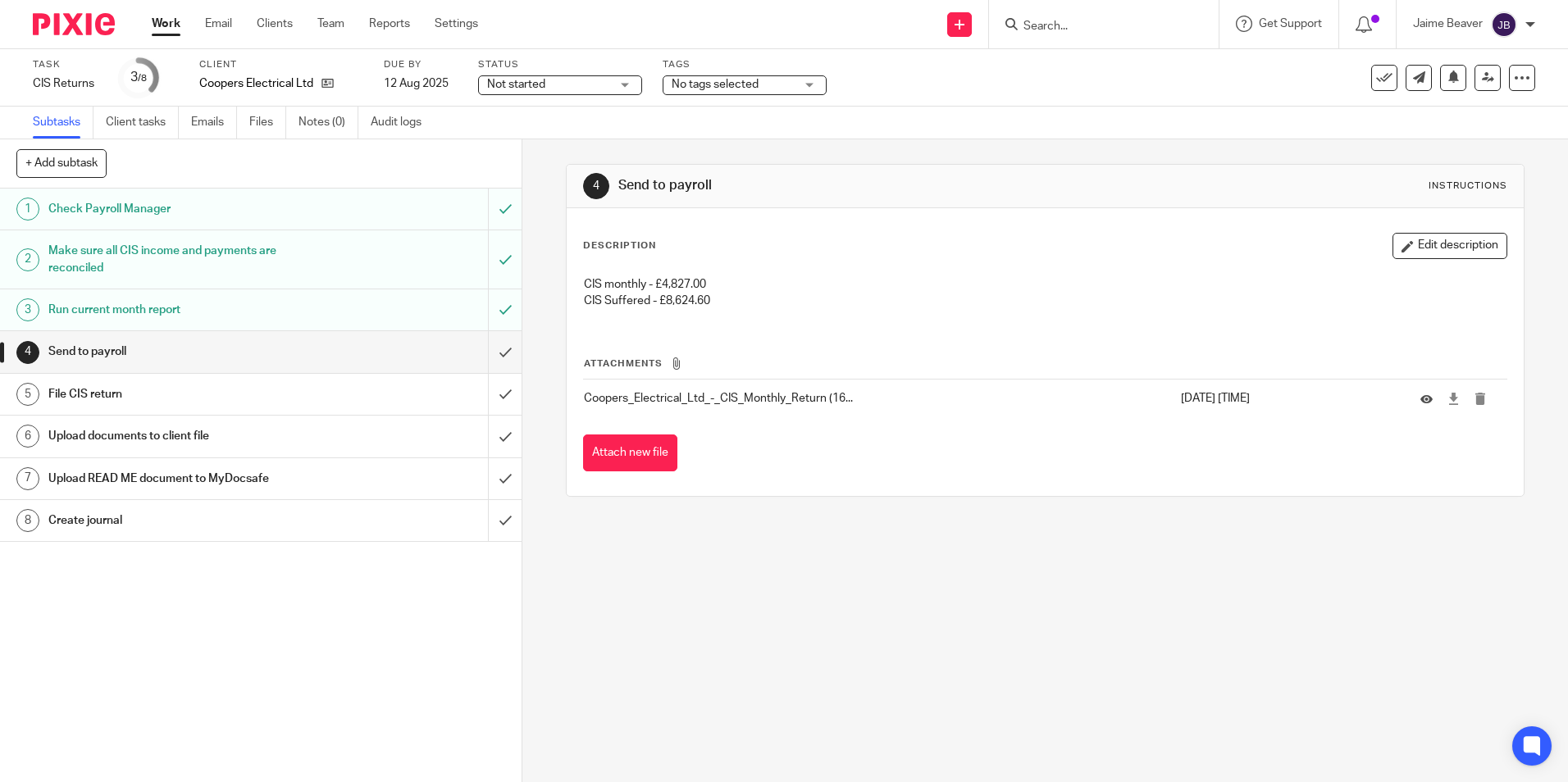 scroll, scrollTop: 0, scrollLeft: 0, axis: both 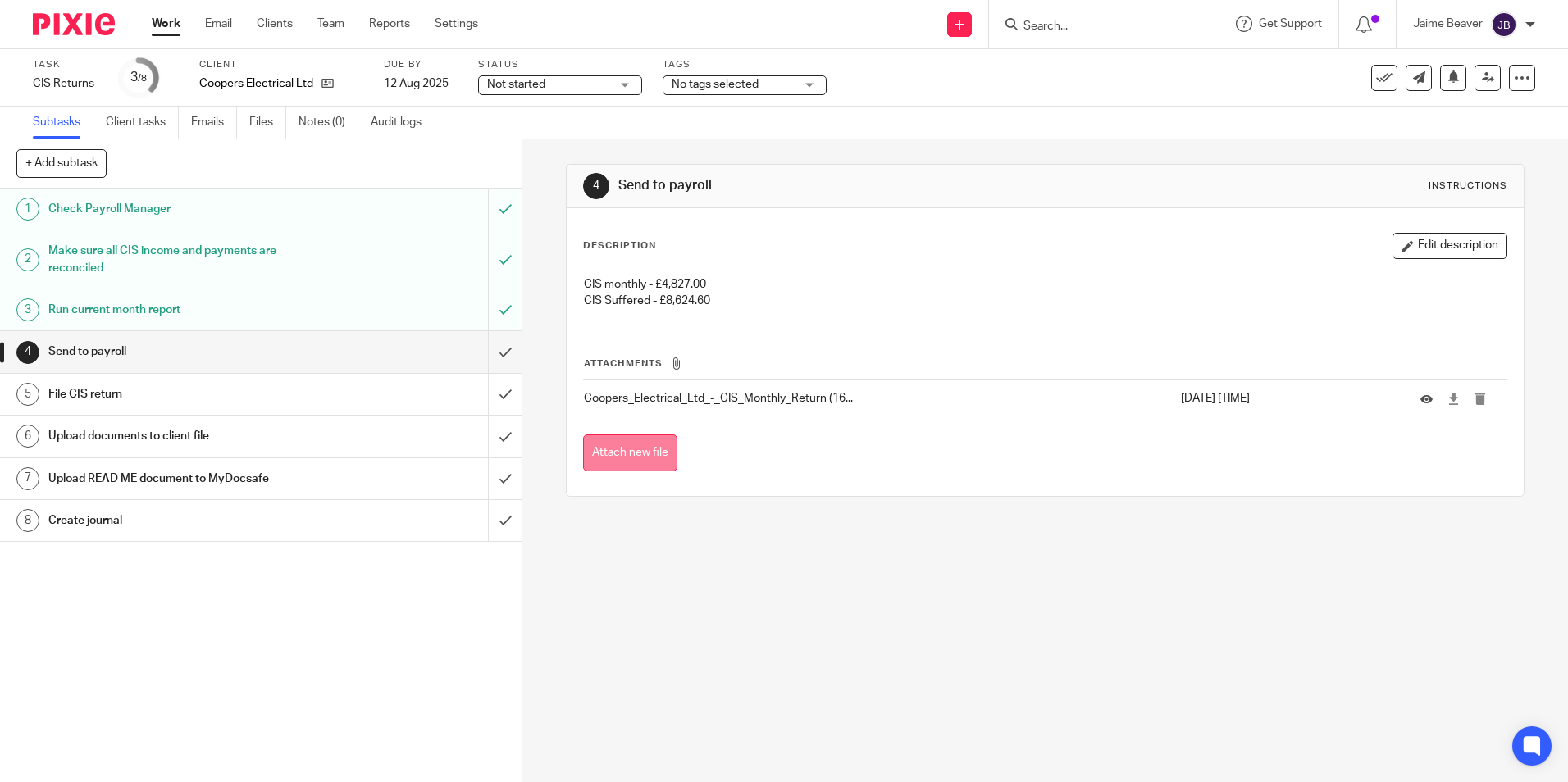 click on "Attach new file" at bounding box center [630, 452] 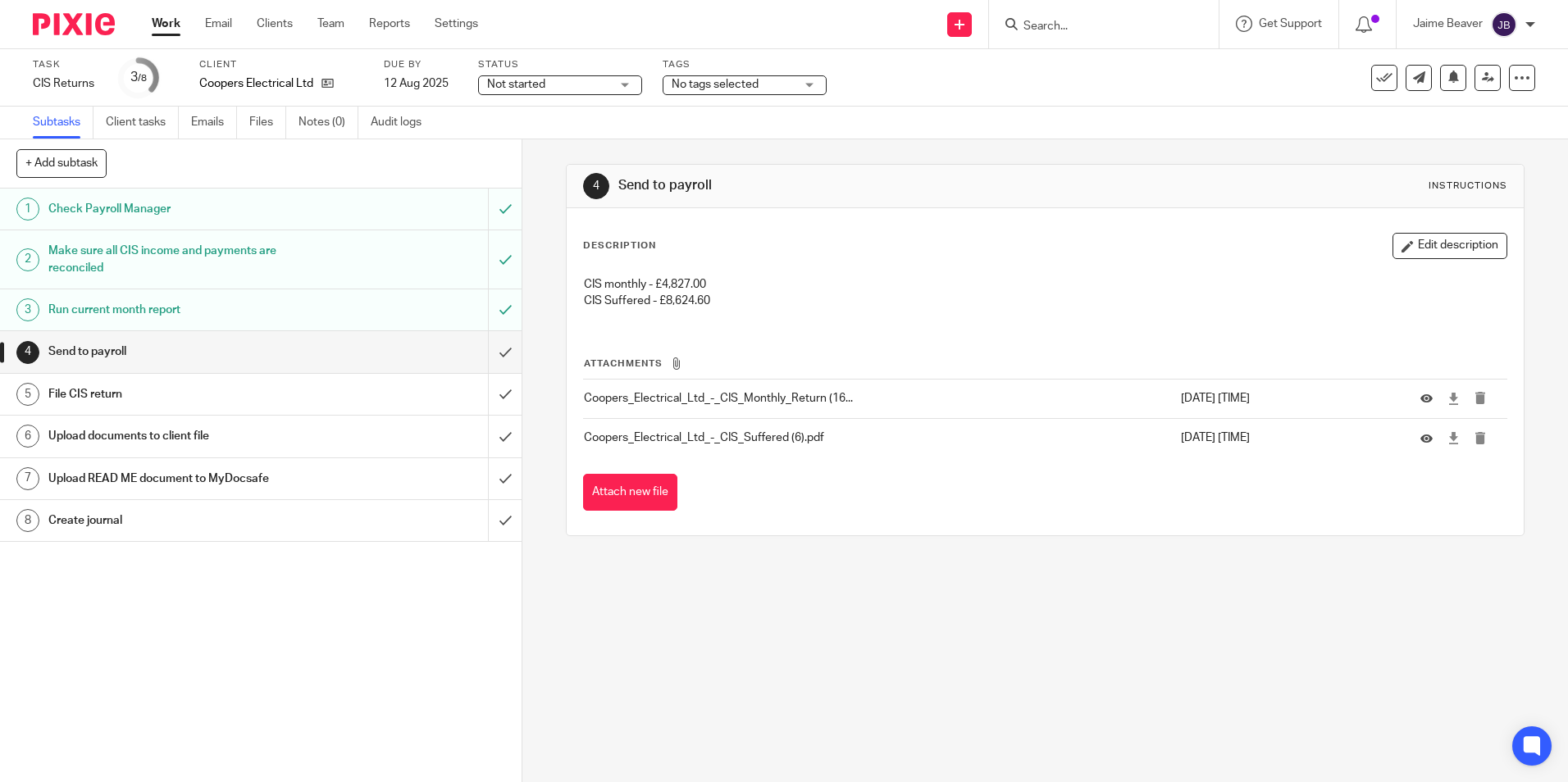 scroll, scrollTop: 0, scrollLeft: 0, axis: both 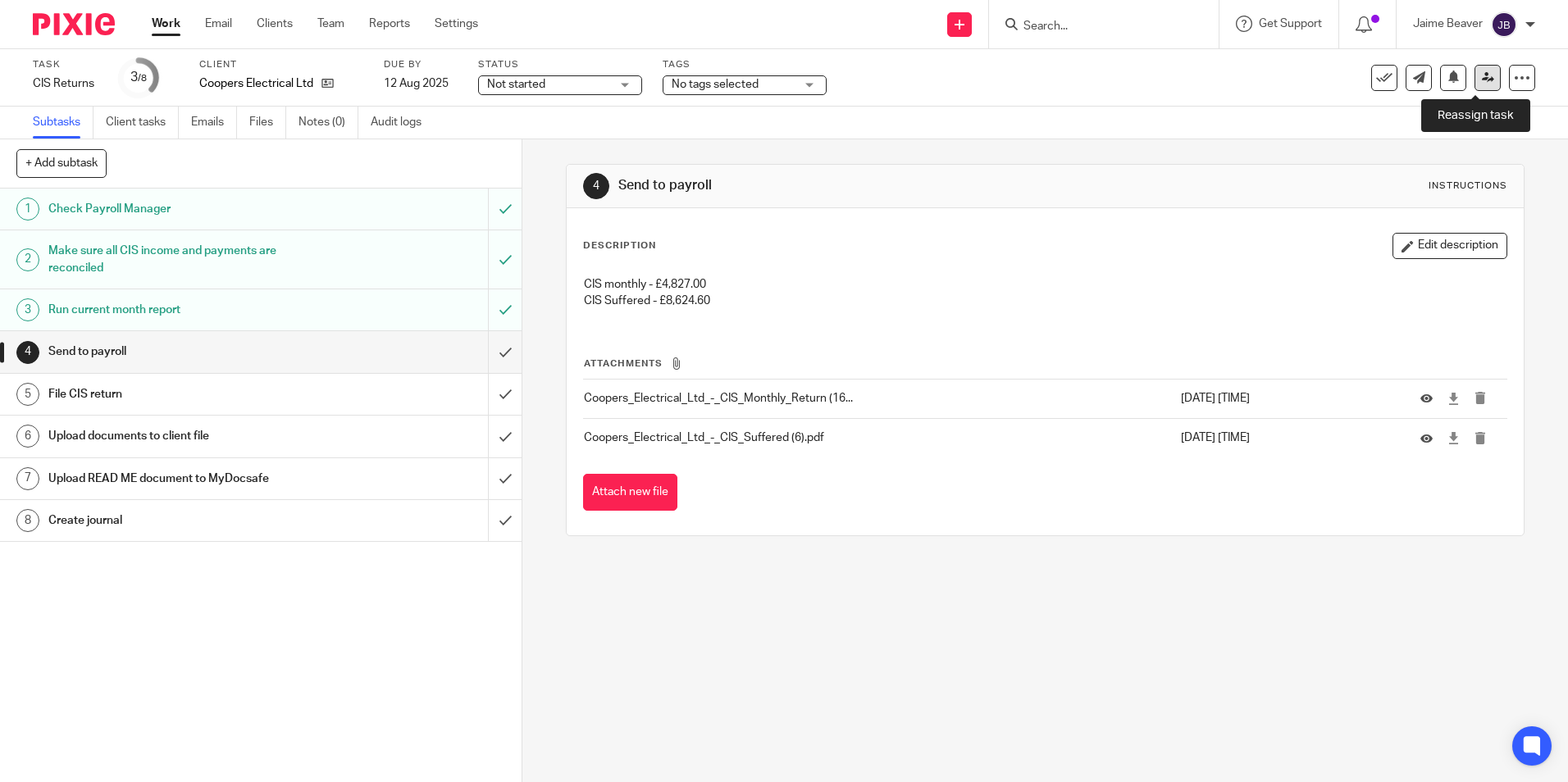 click at bounding box center (1488, 77) 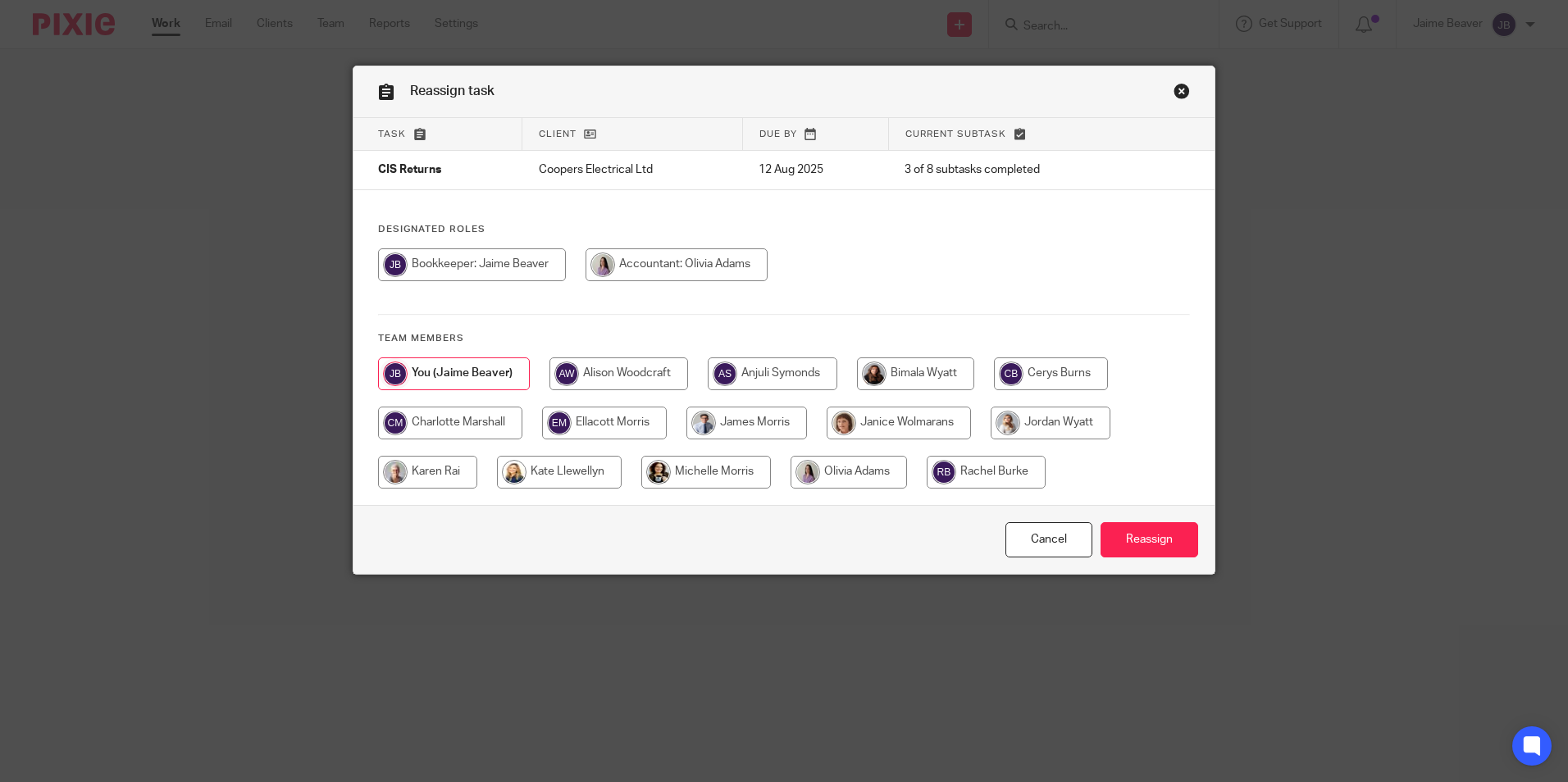 scroll, scrollTop: 0, scrollLeft: 0, axis: both 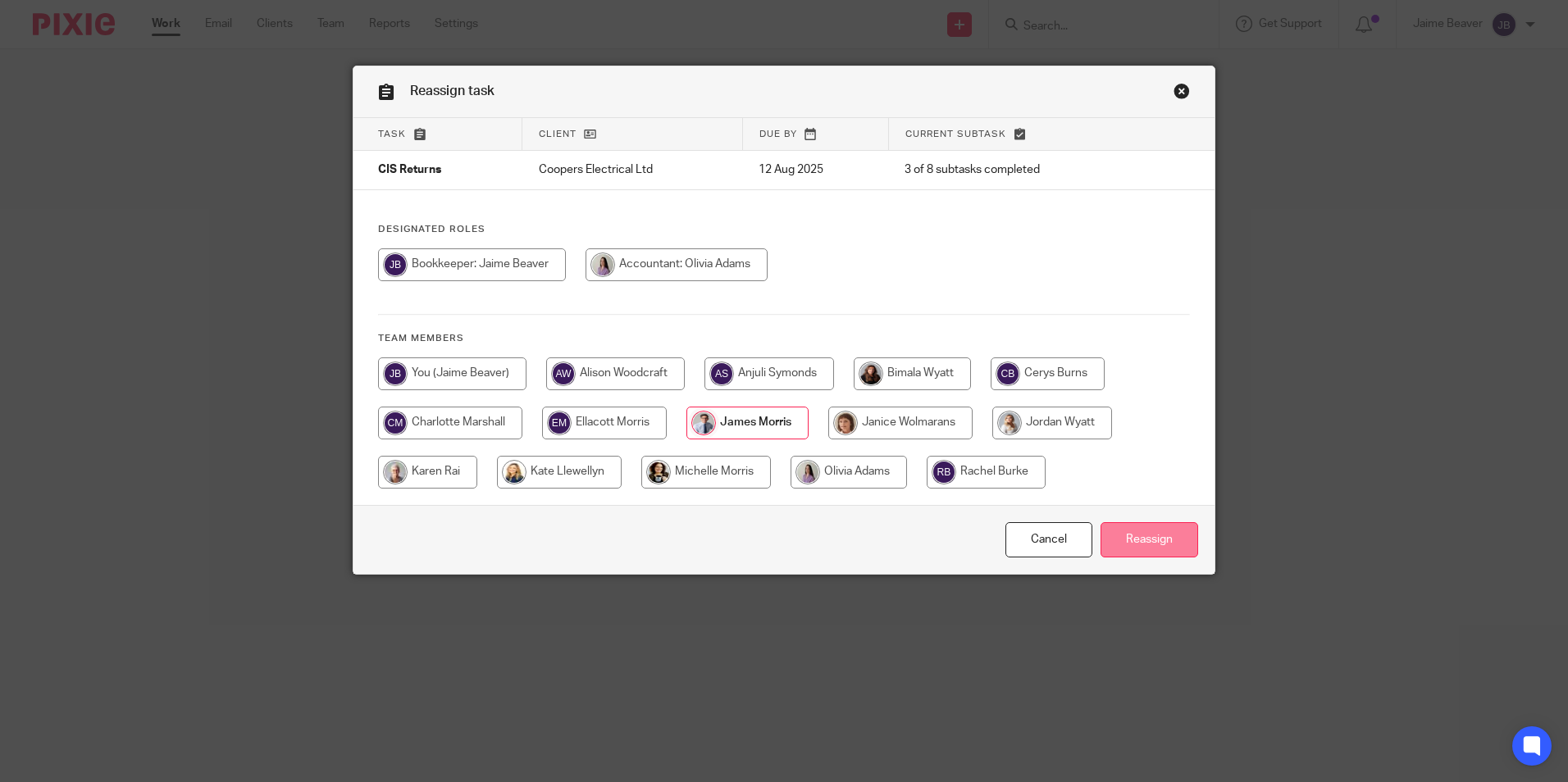 click on "Reassign" at bounding box center [1149, 539] 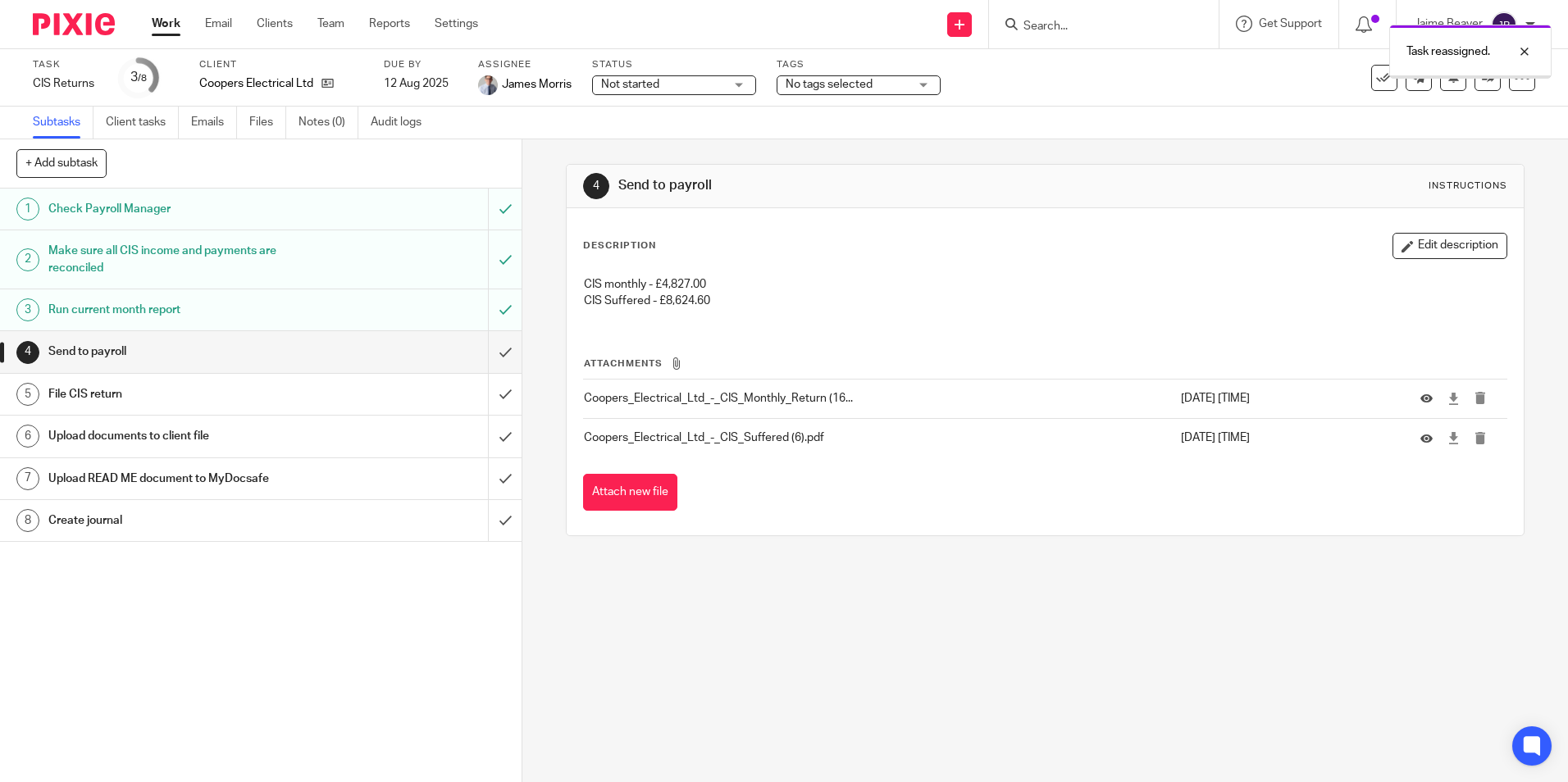 scroll, scrollTop: 0, scrollLeft: 0, axis: both 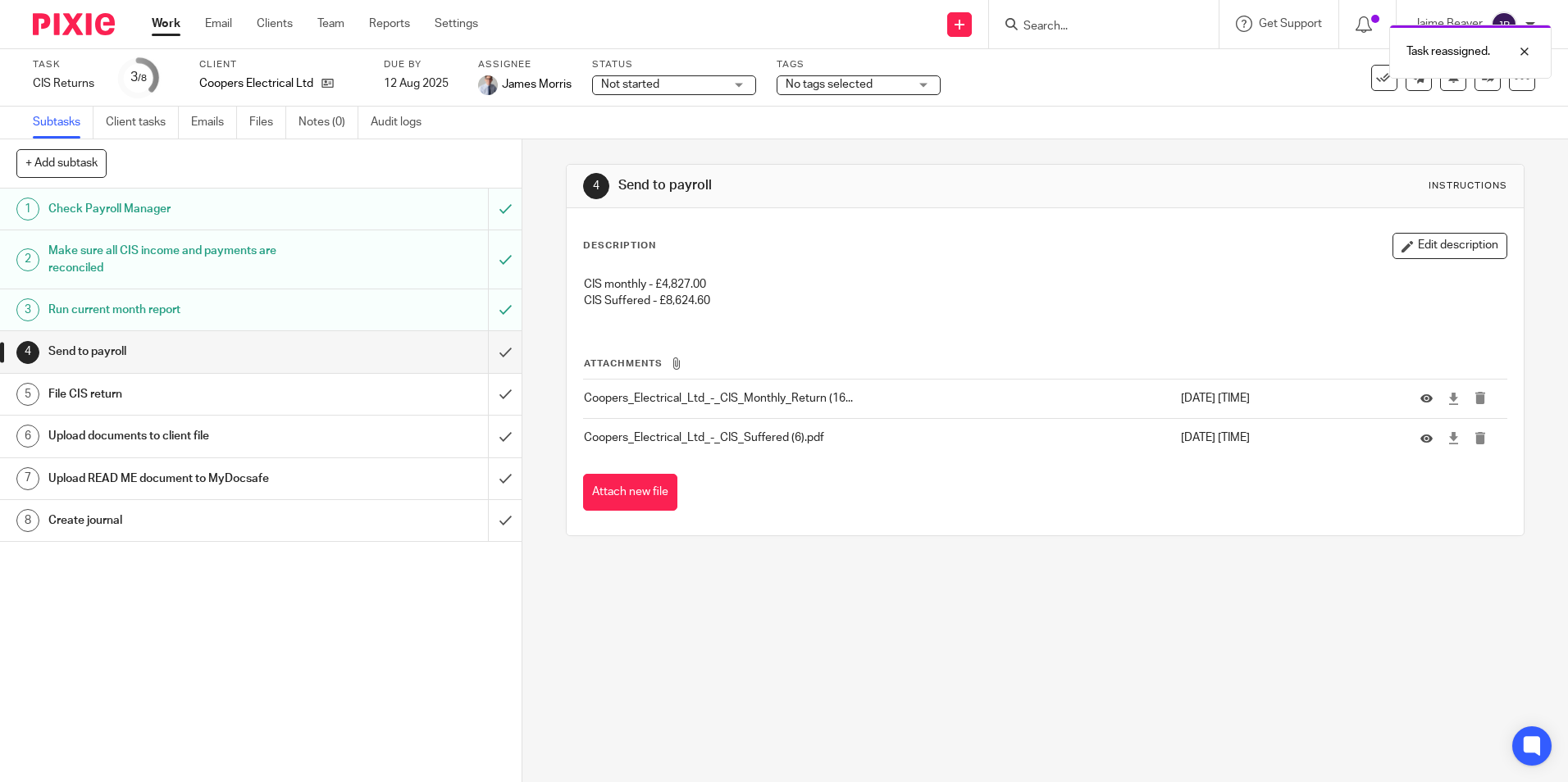 click on "Work" at bounding box center (166, 24) 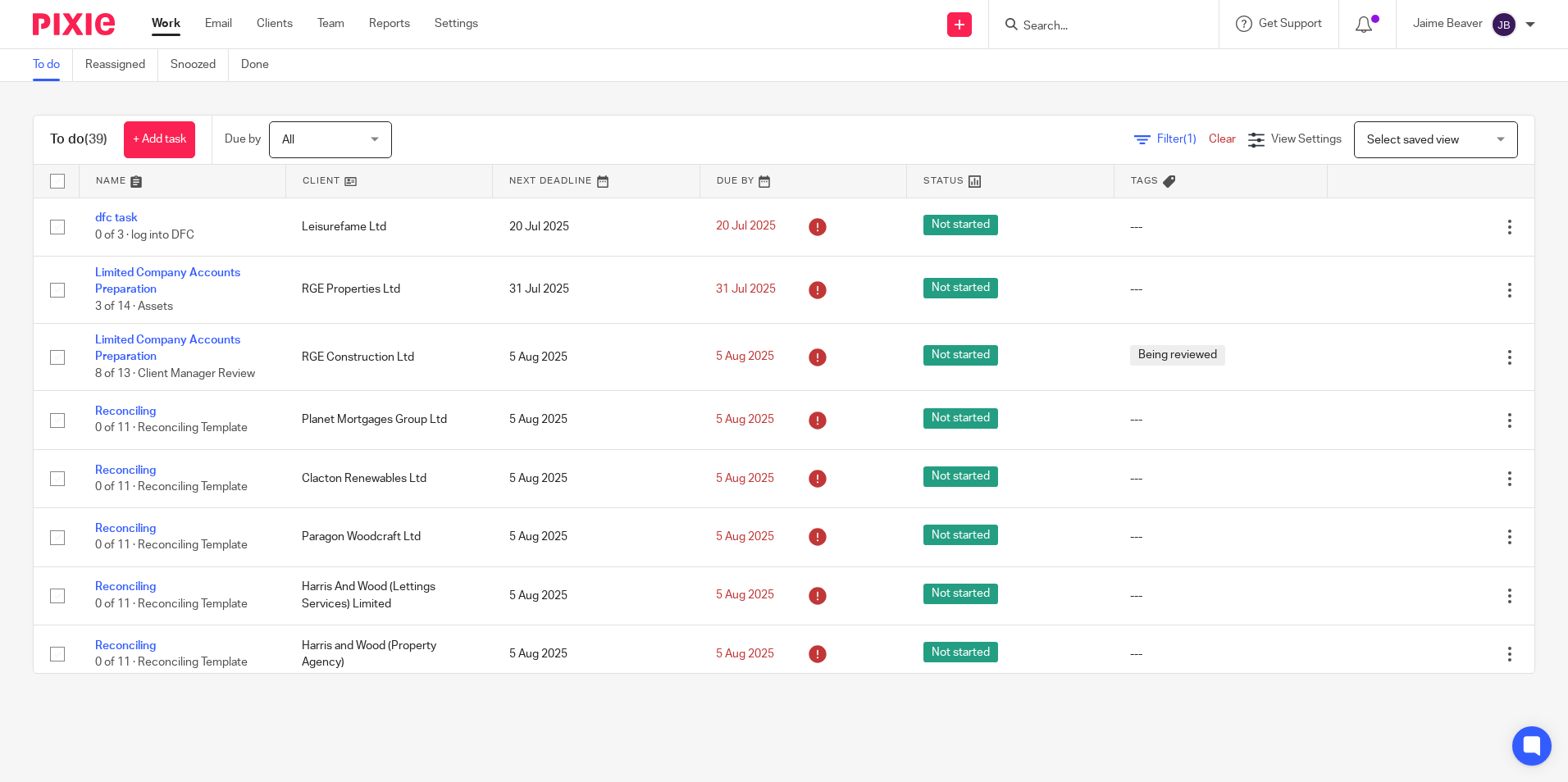 scroll, scrollTop: 0, scrollLeft: 0, axis: both 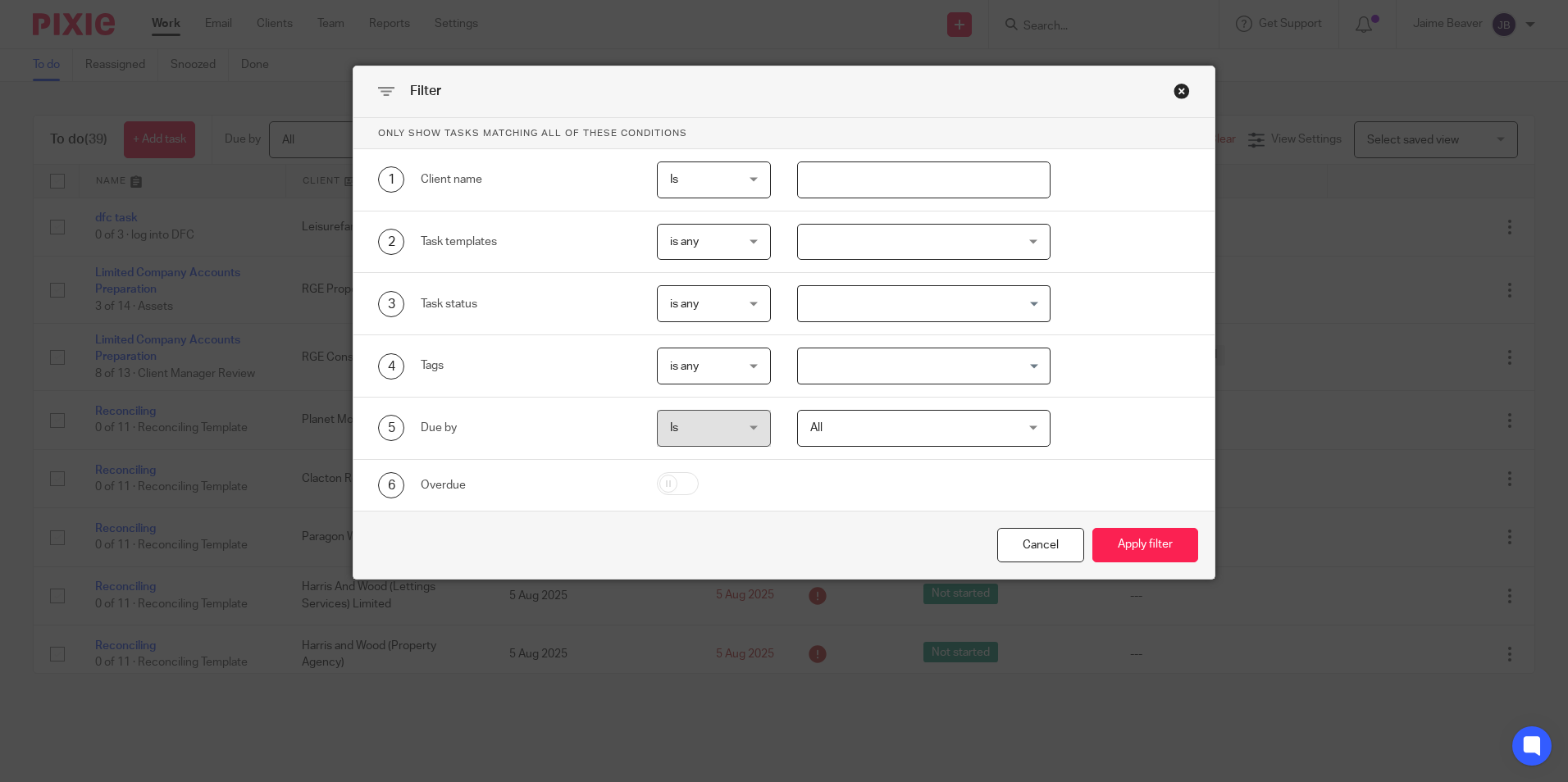 click at bounding box center (923, 180) 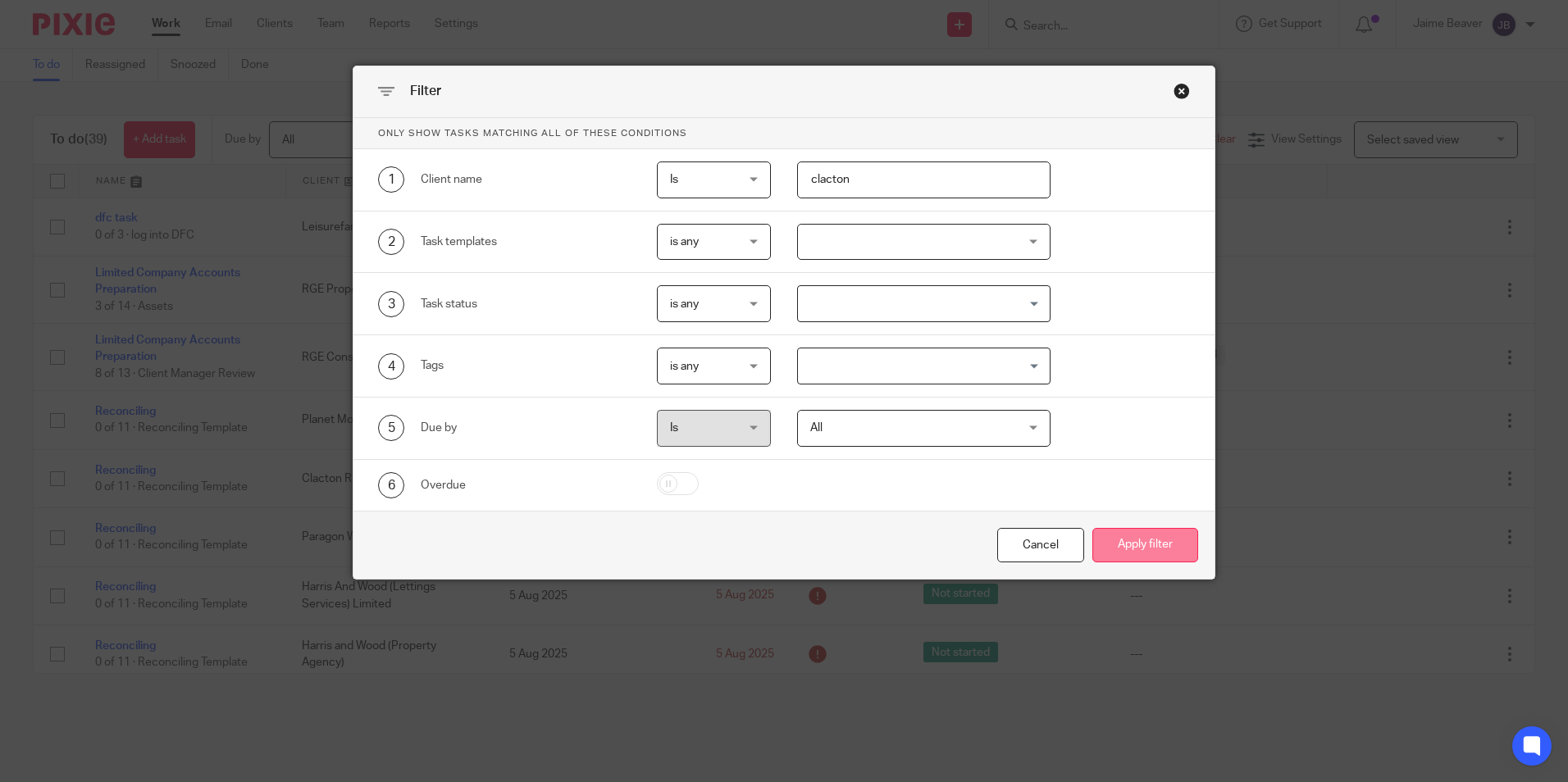 type on "clacton" 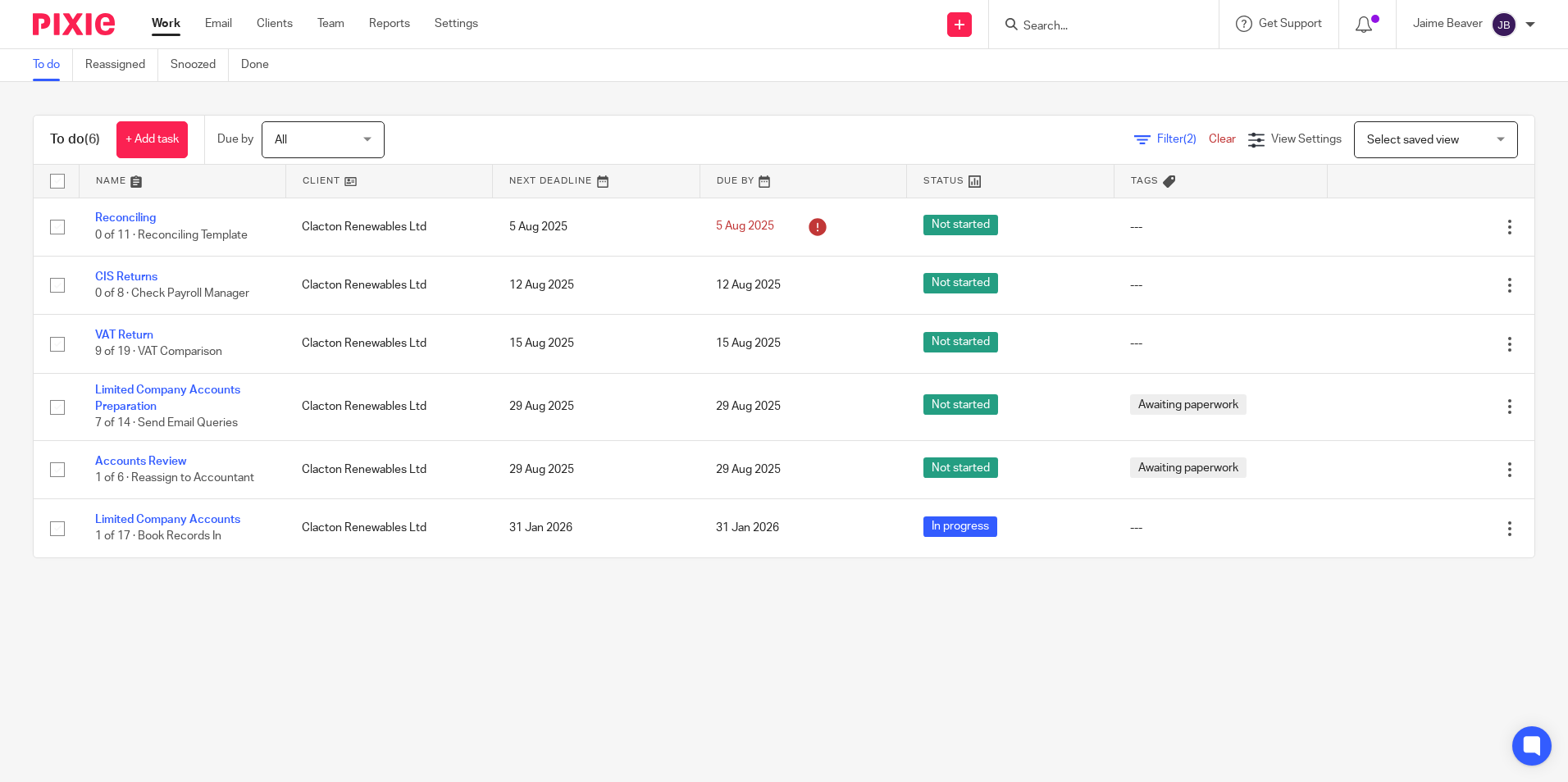 scroll, scrollTop: 0, scrollLeft: 0, axis: both 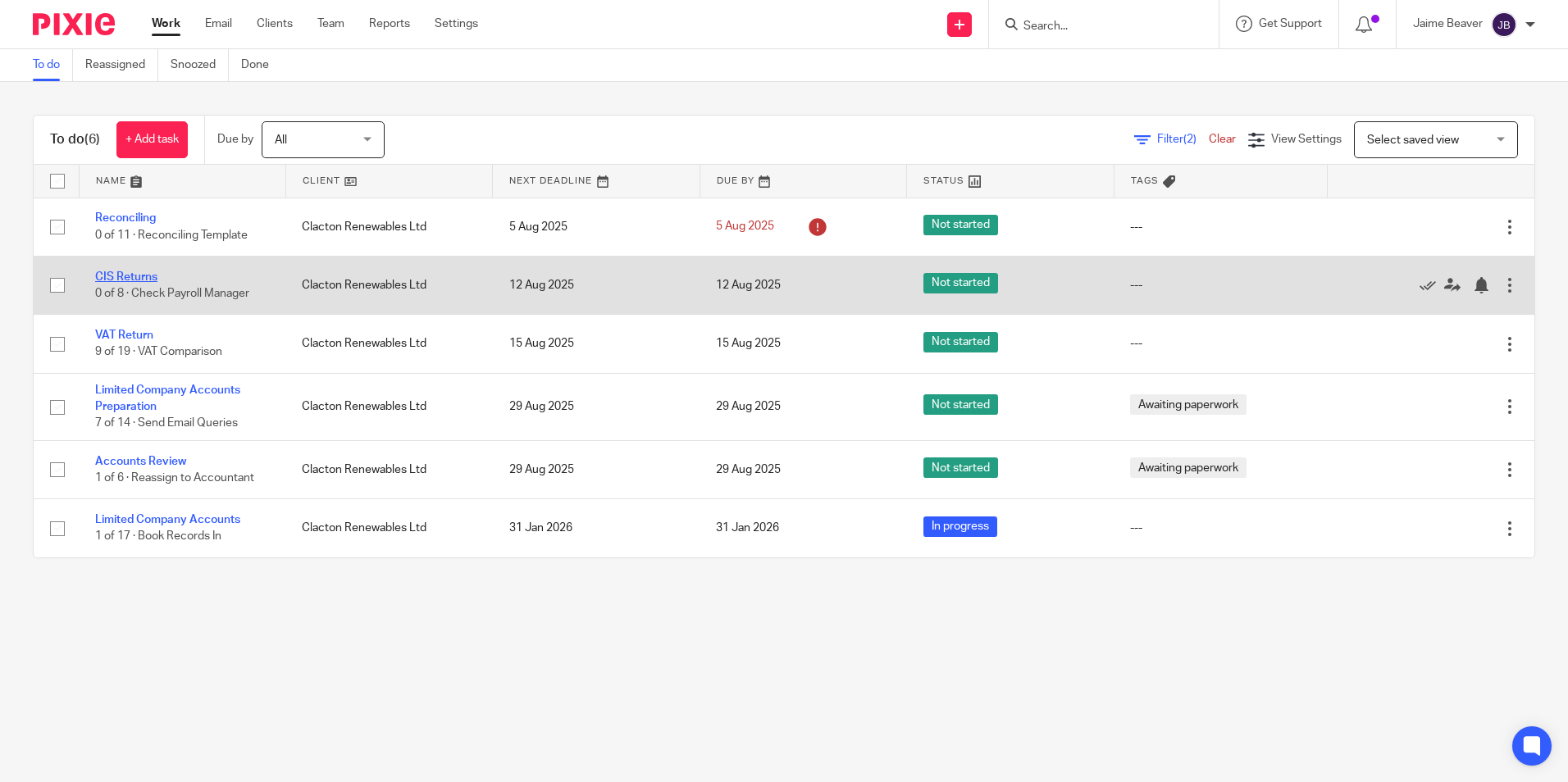 click on "CIS Returns" at bounding box center [126, 277] 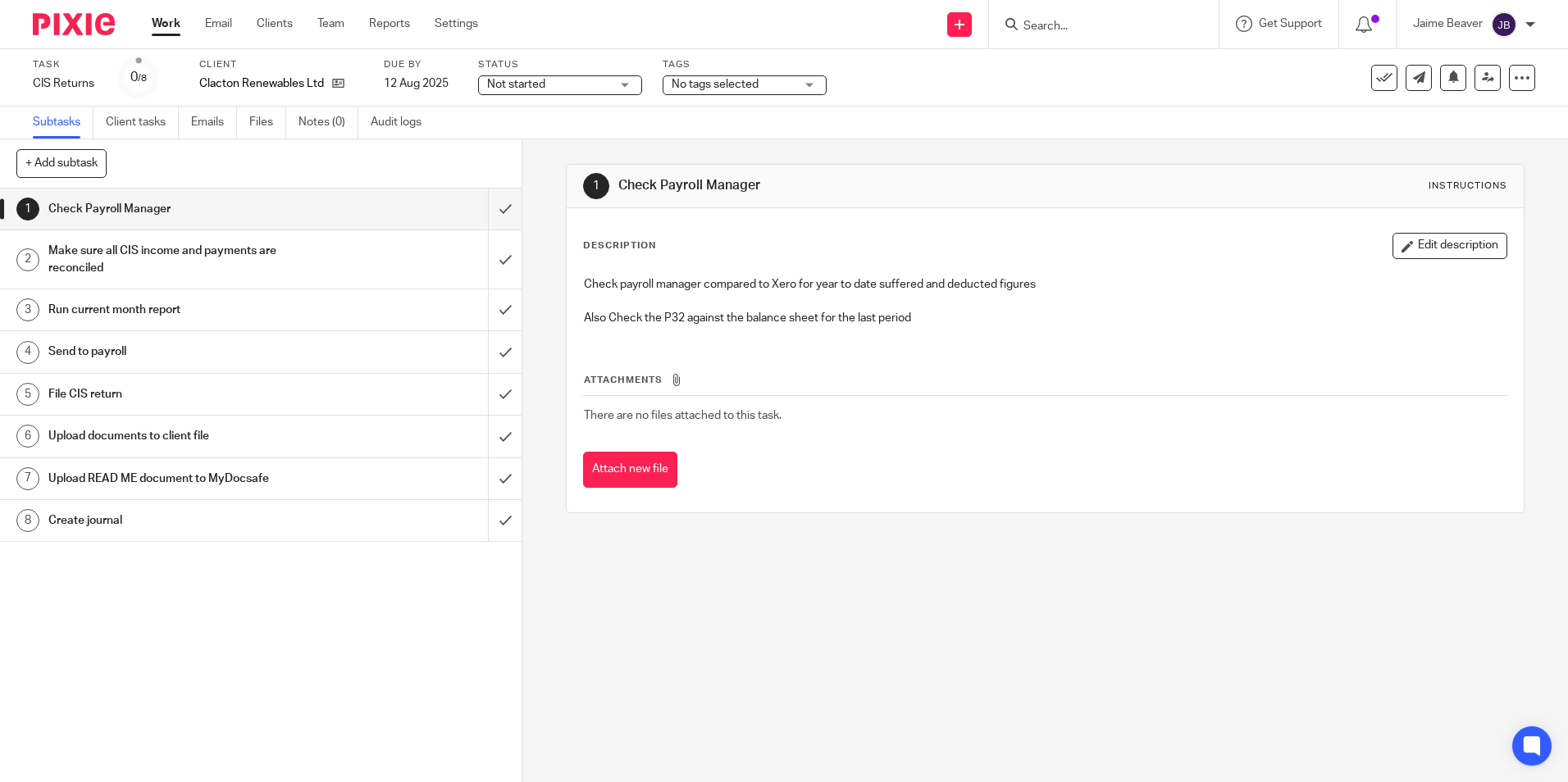 scroll, scrollTop: 0, scrollLeft: 0, axis: both 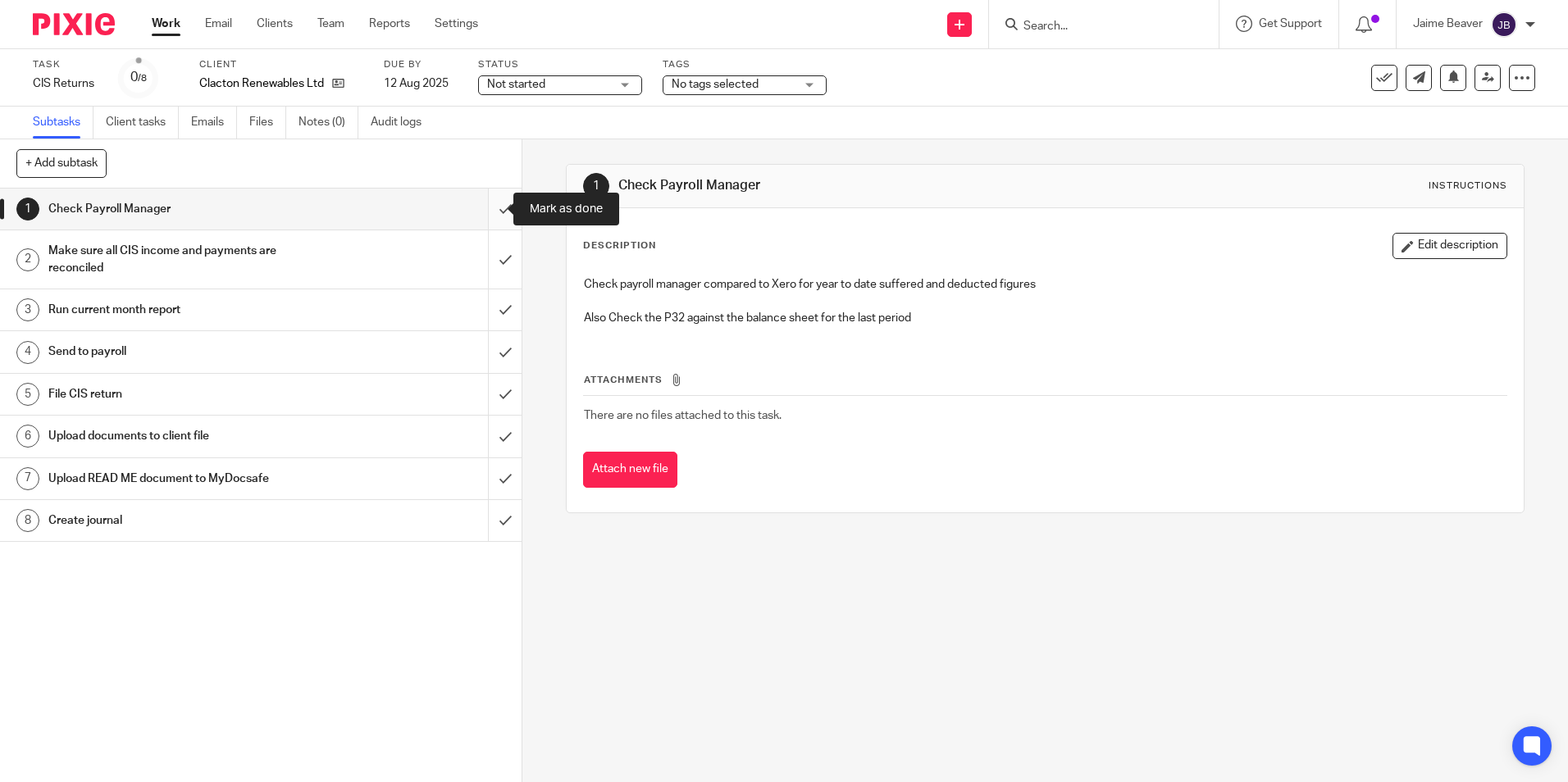click at bounding box center [261, 209] 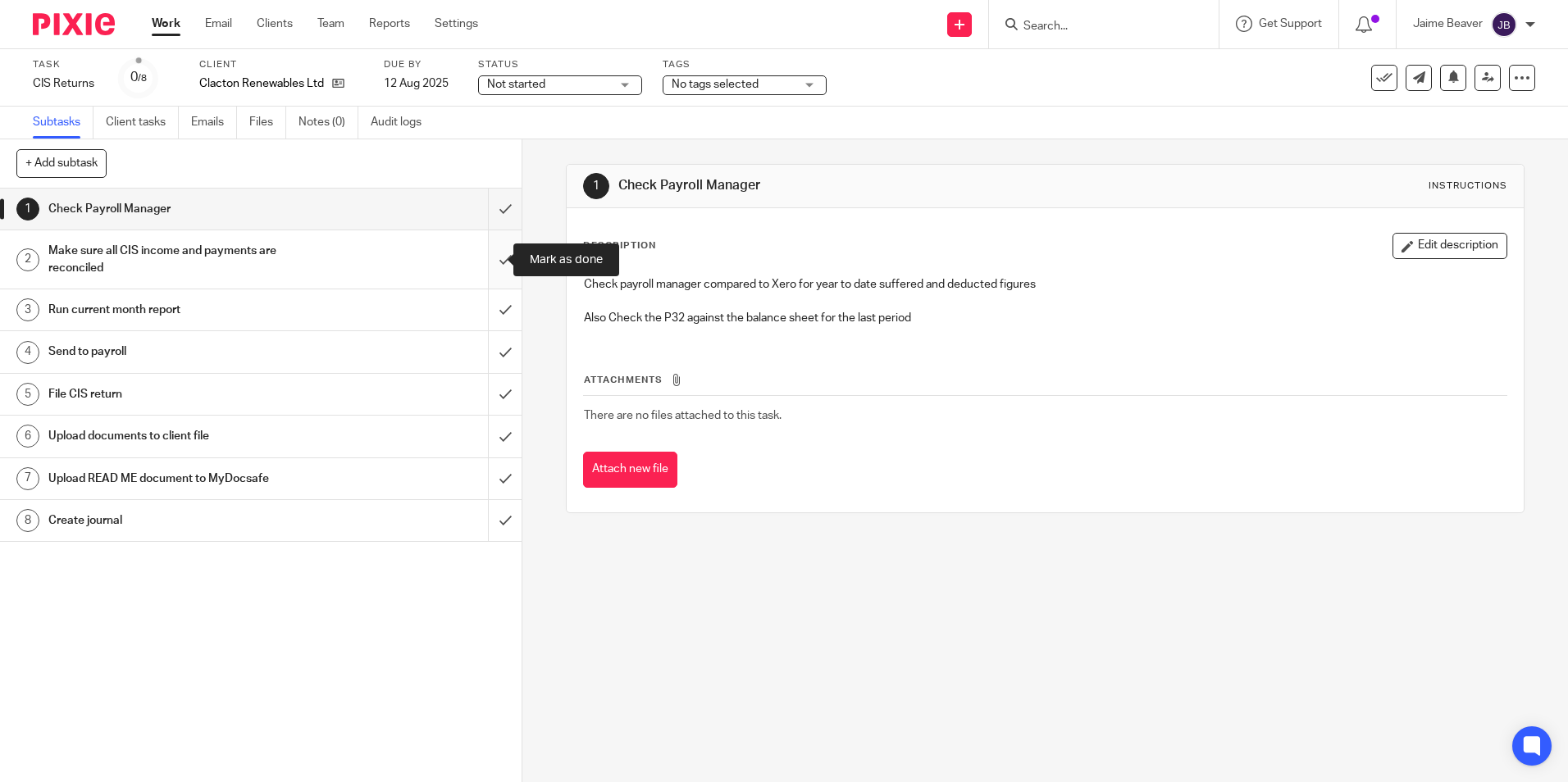 click at bounding box center [261, 259] 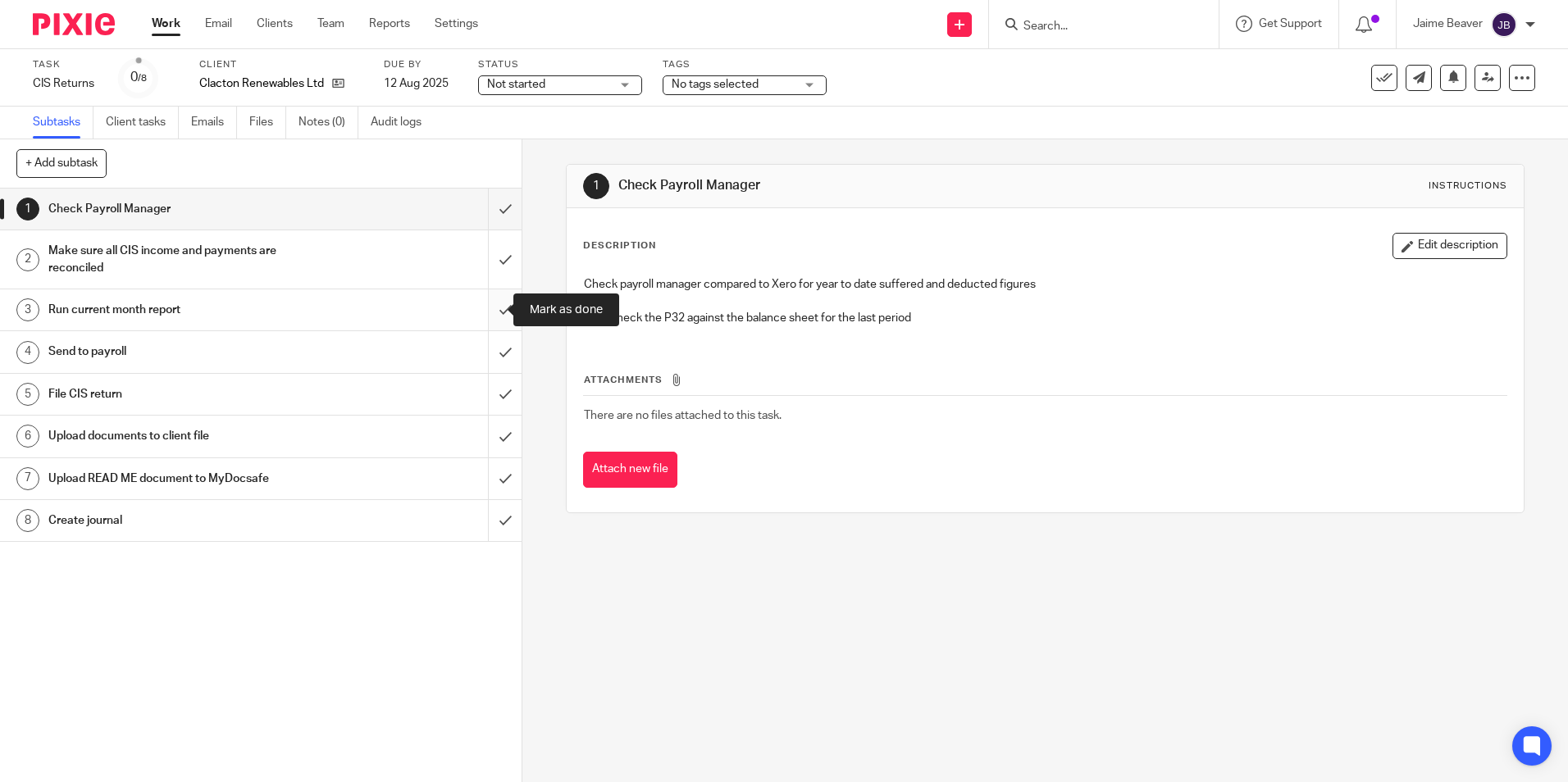 click at bounding box center [261, 310] 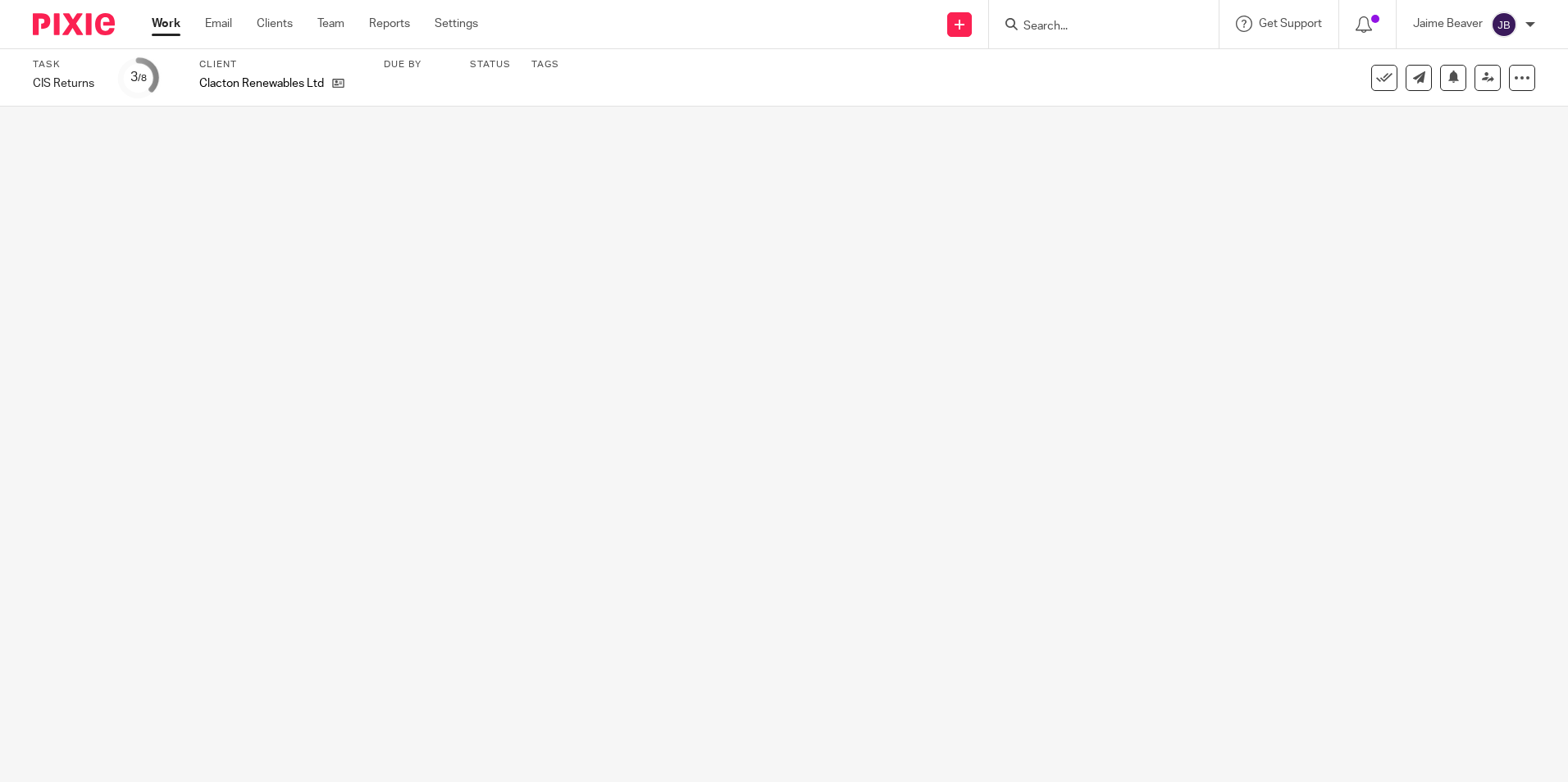 scroll, scrollTop: 0, scrollLeft: 0, axis: both 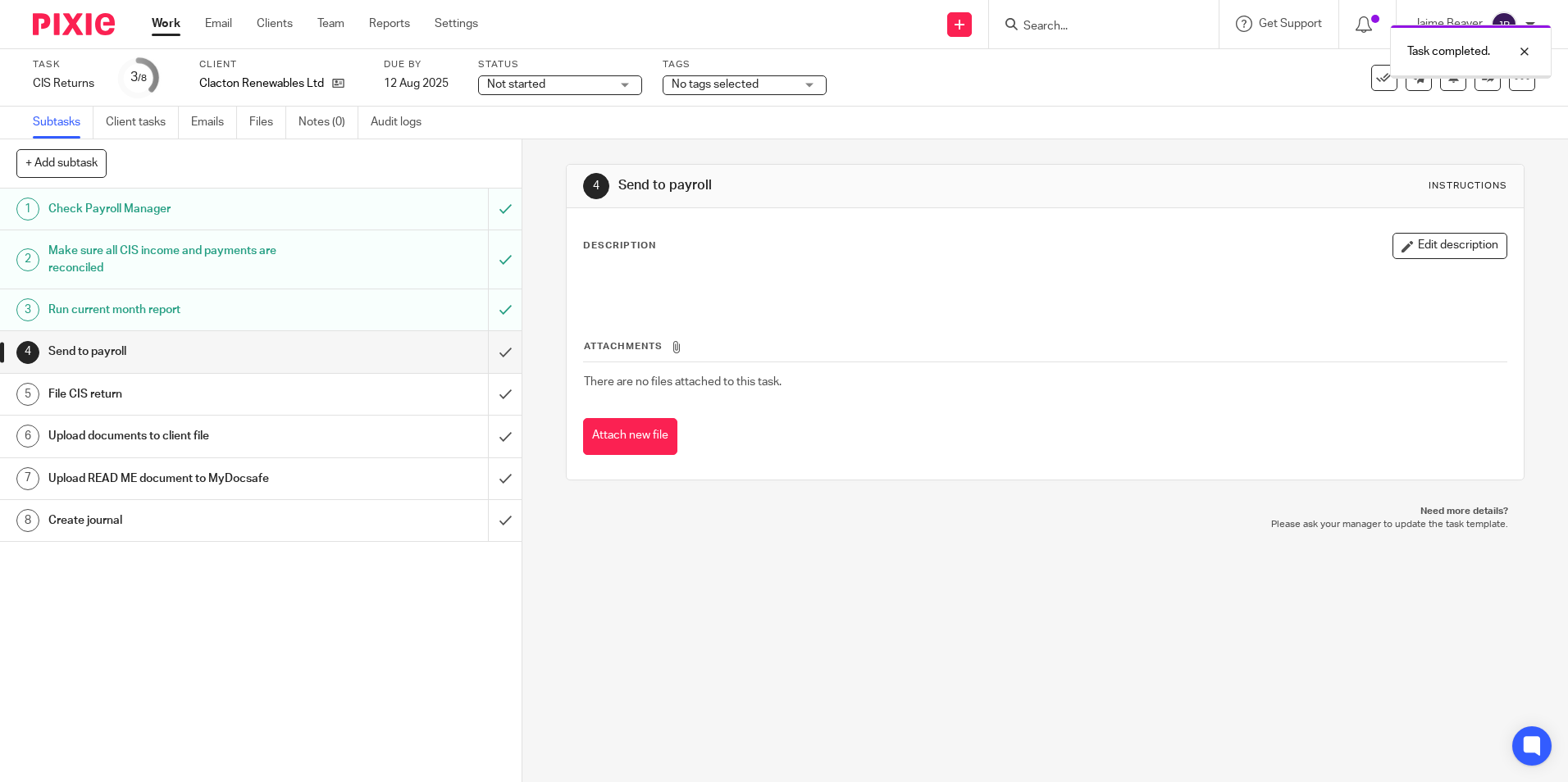 click on "Edit description" at bounding box center [1450, 246] 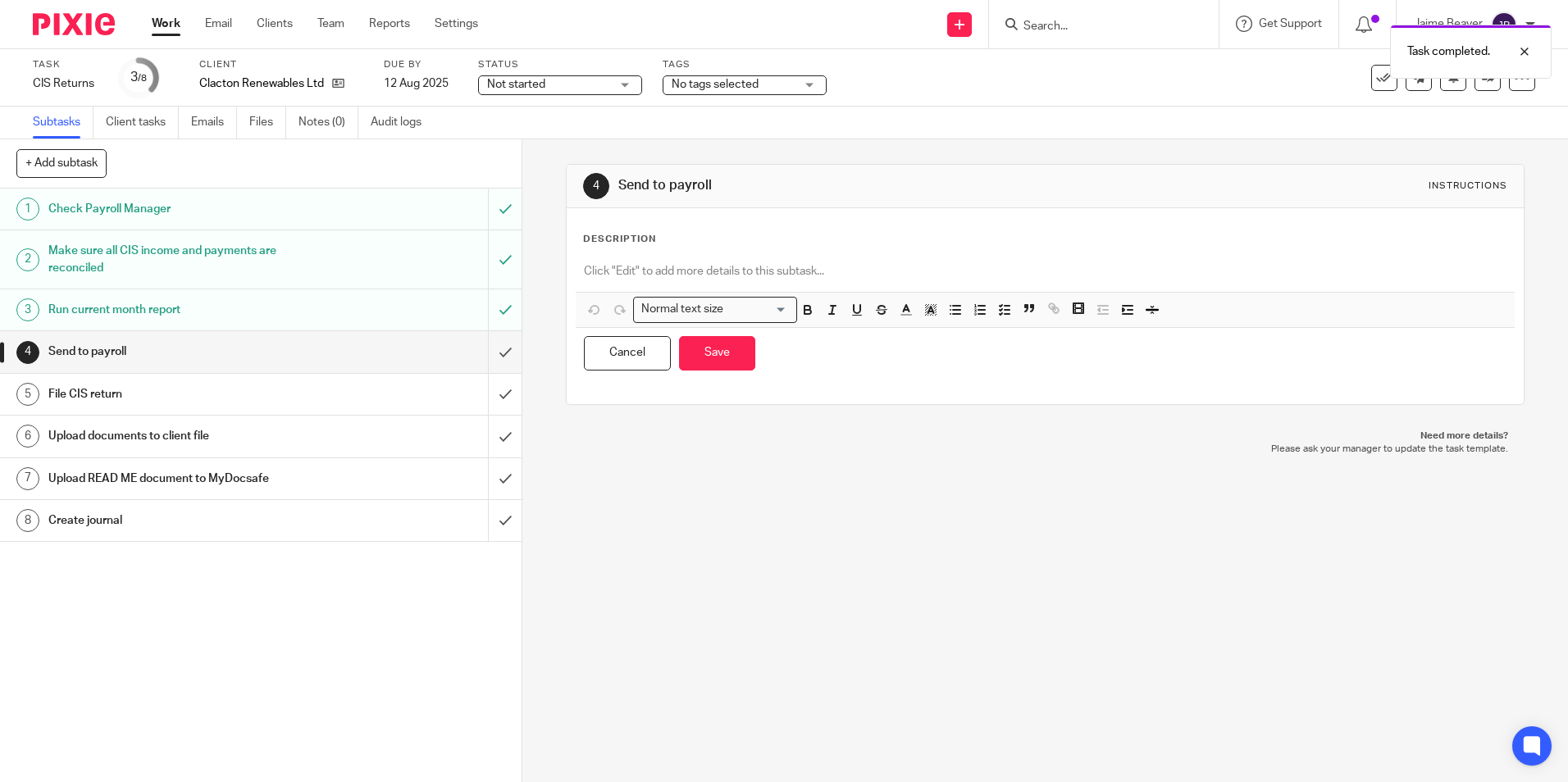 click at bounding box center [1045, 271] 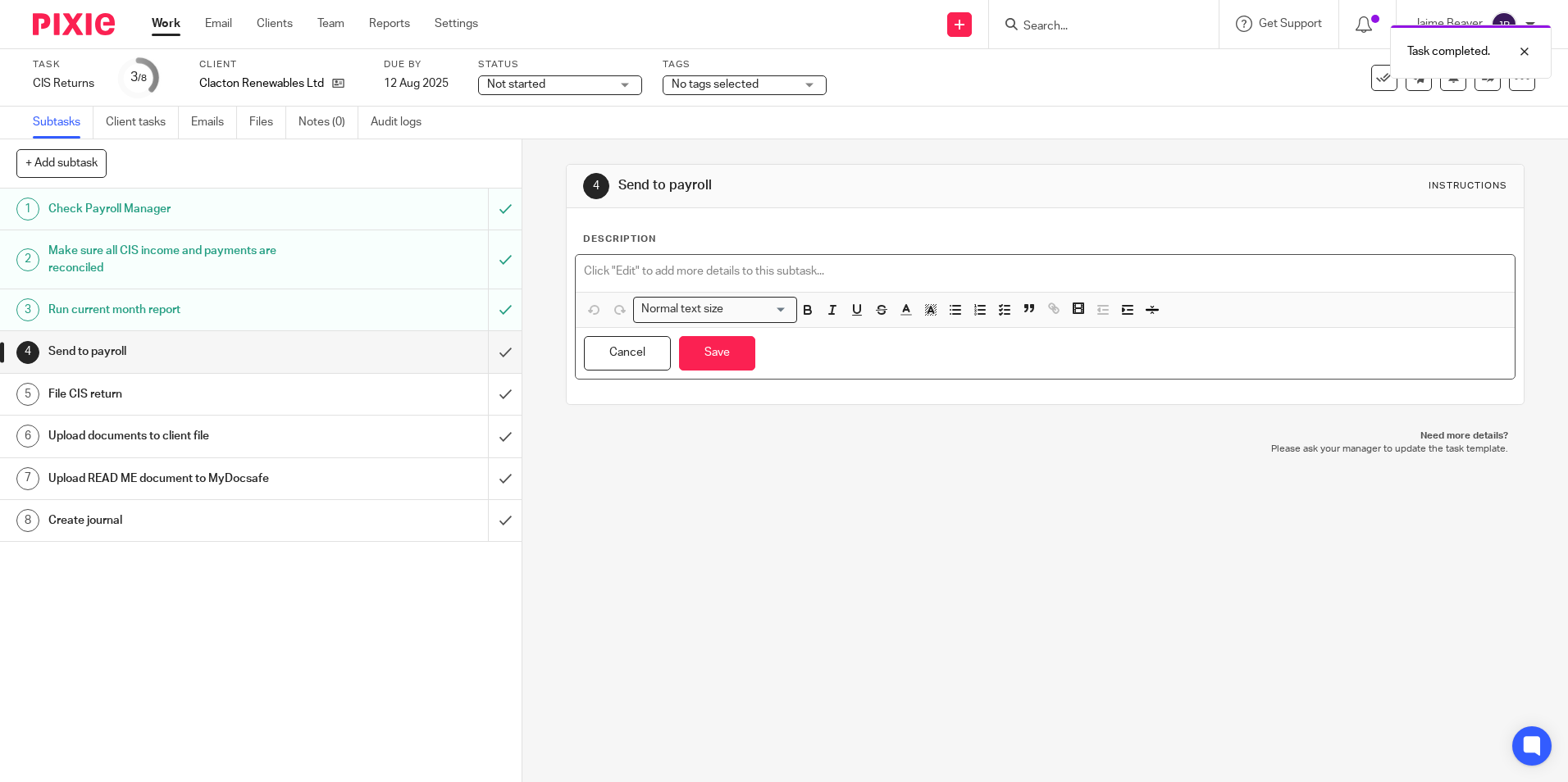 type 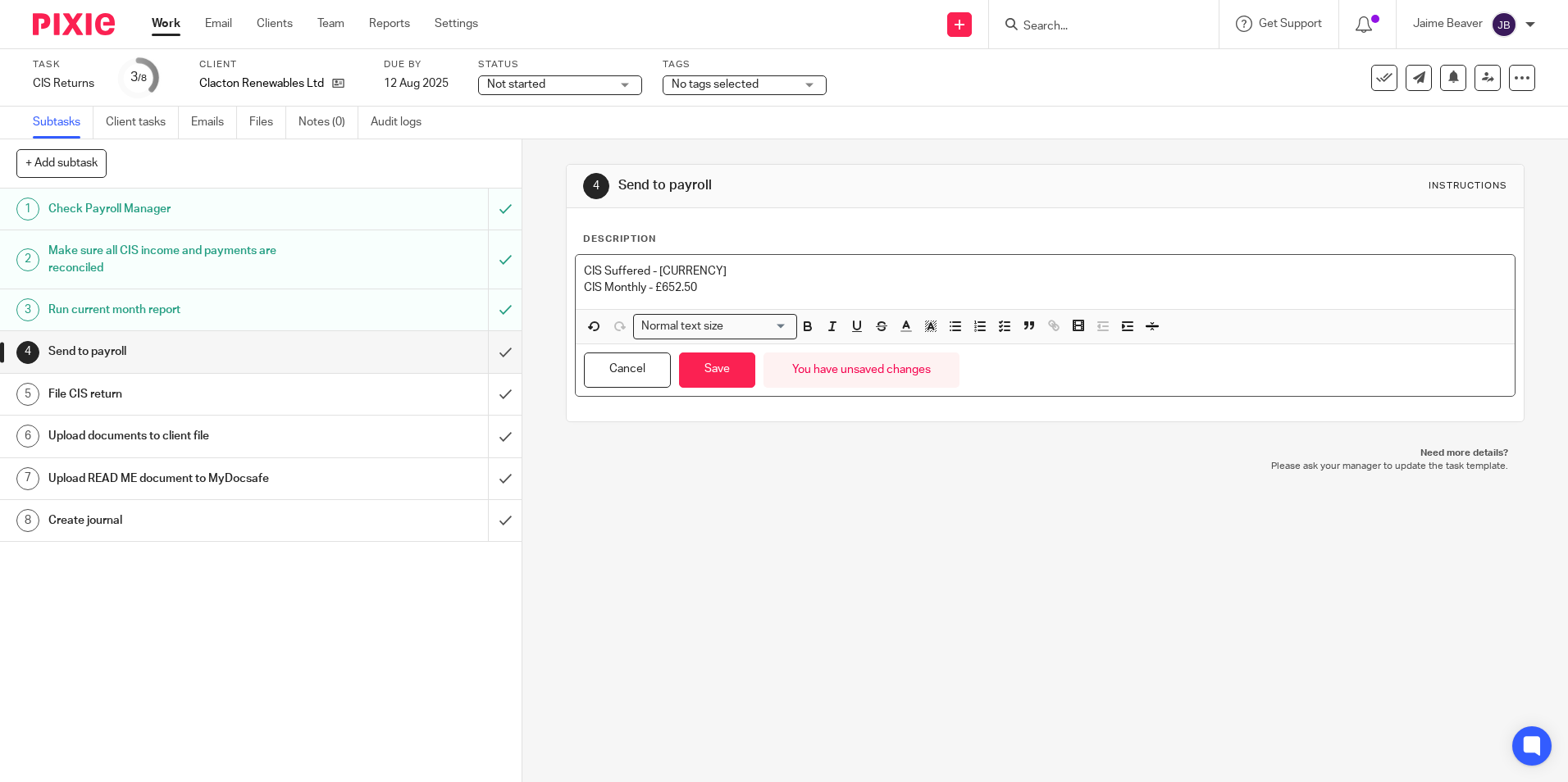 click on "CIS Suffered - £" at bounding box center [1045, 271] 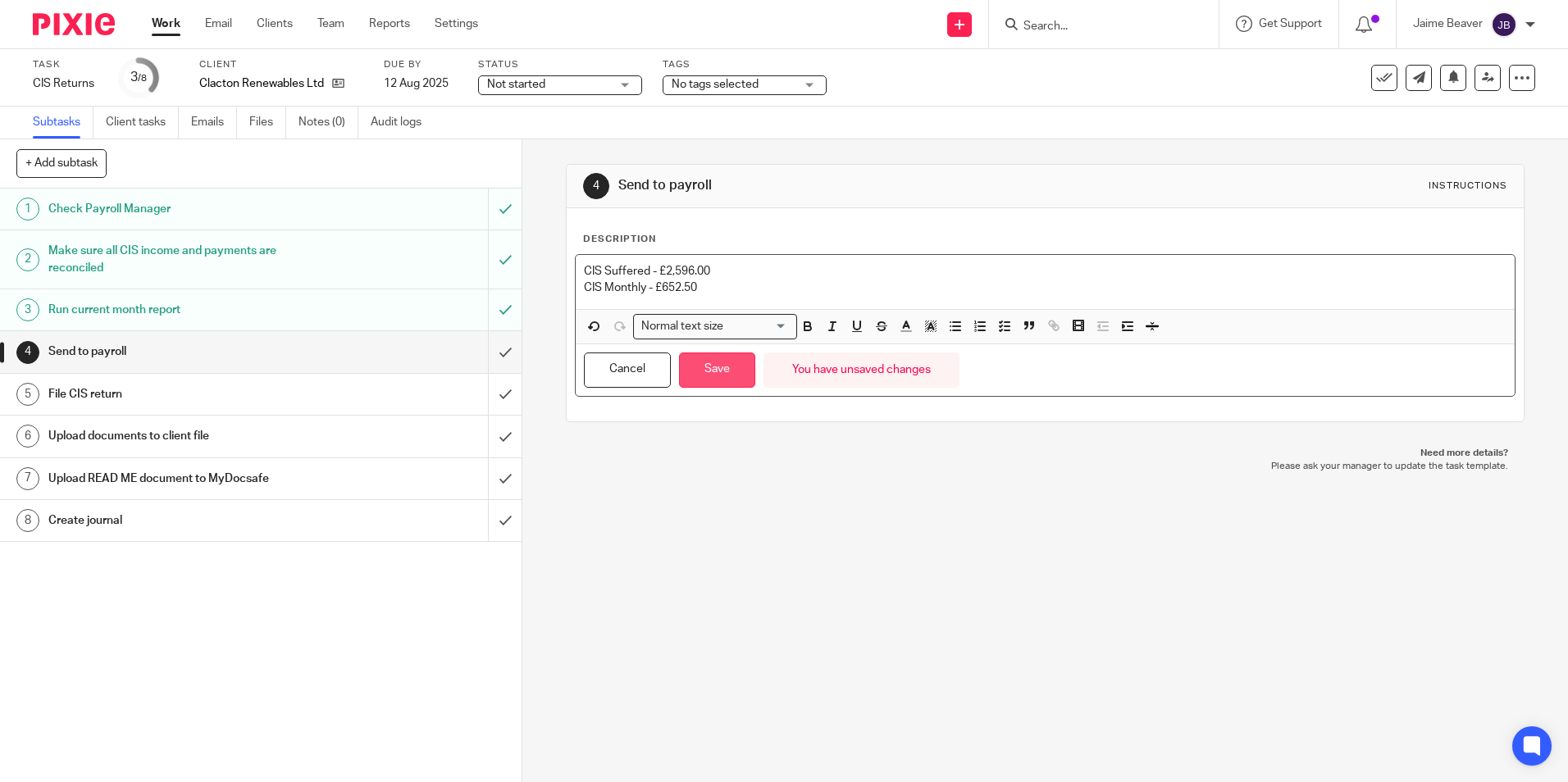 click on "Save" at bounding box center (717, 370) 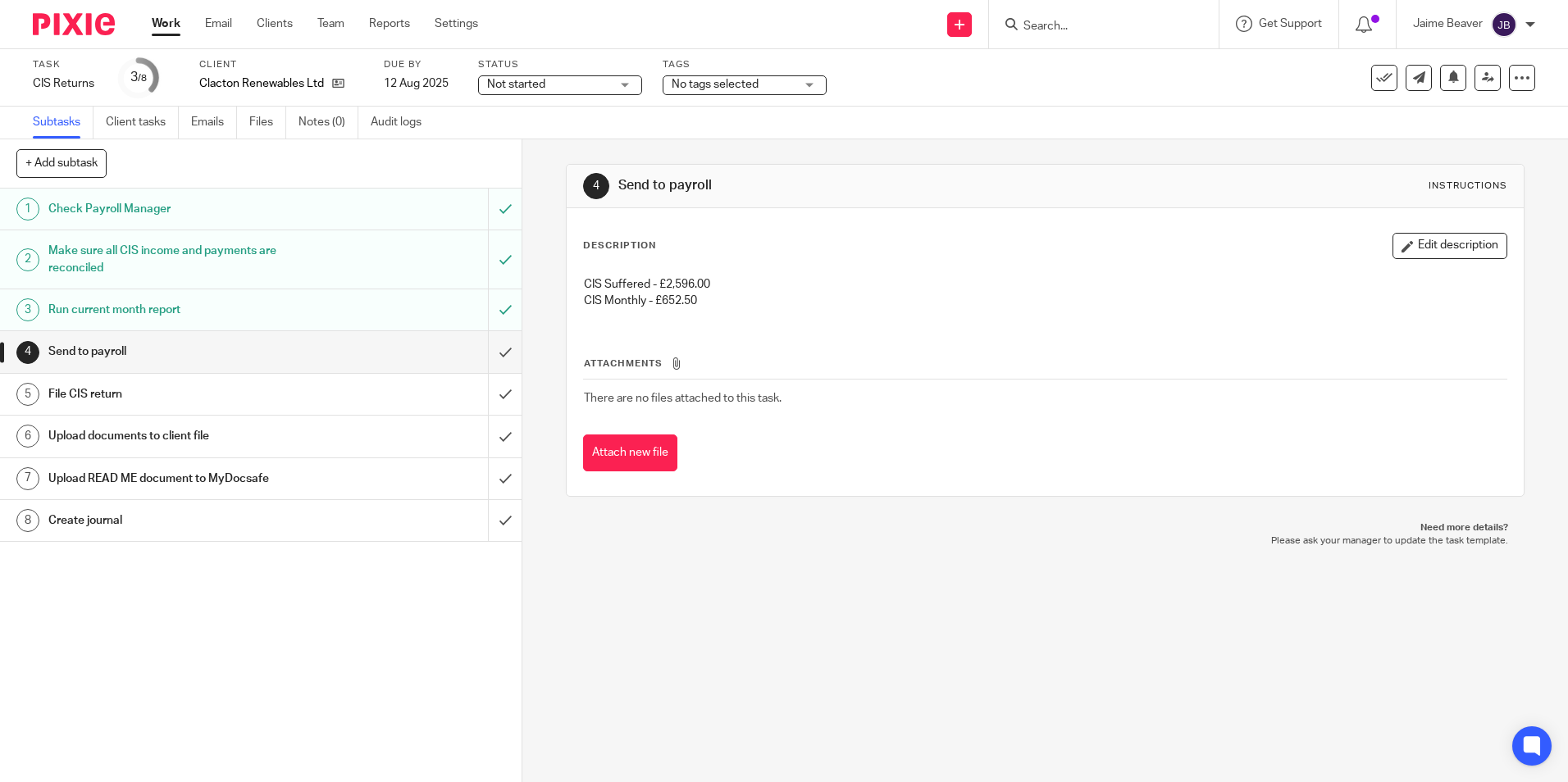 click on "Description
Edit description
CIS Suffered - £2,596.00 CIS Monthly - £652.50           Attachments     There are no files attached to this task.   Attach new file" at bounding box center (1045, 352) 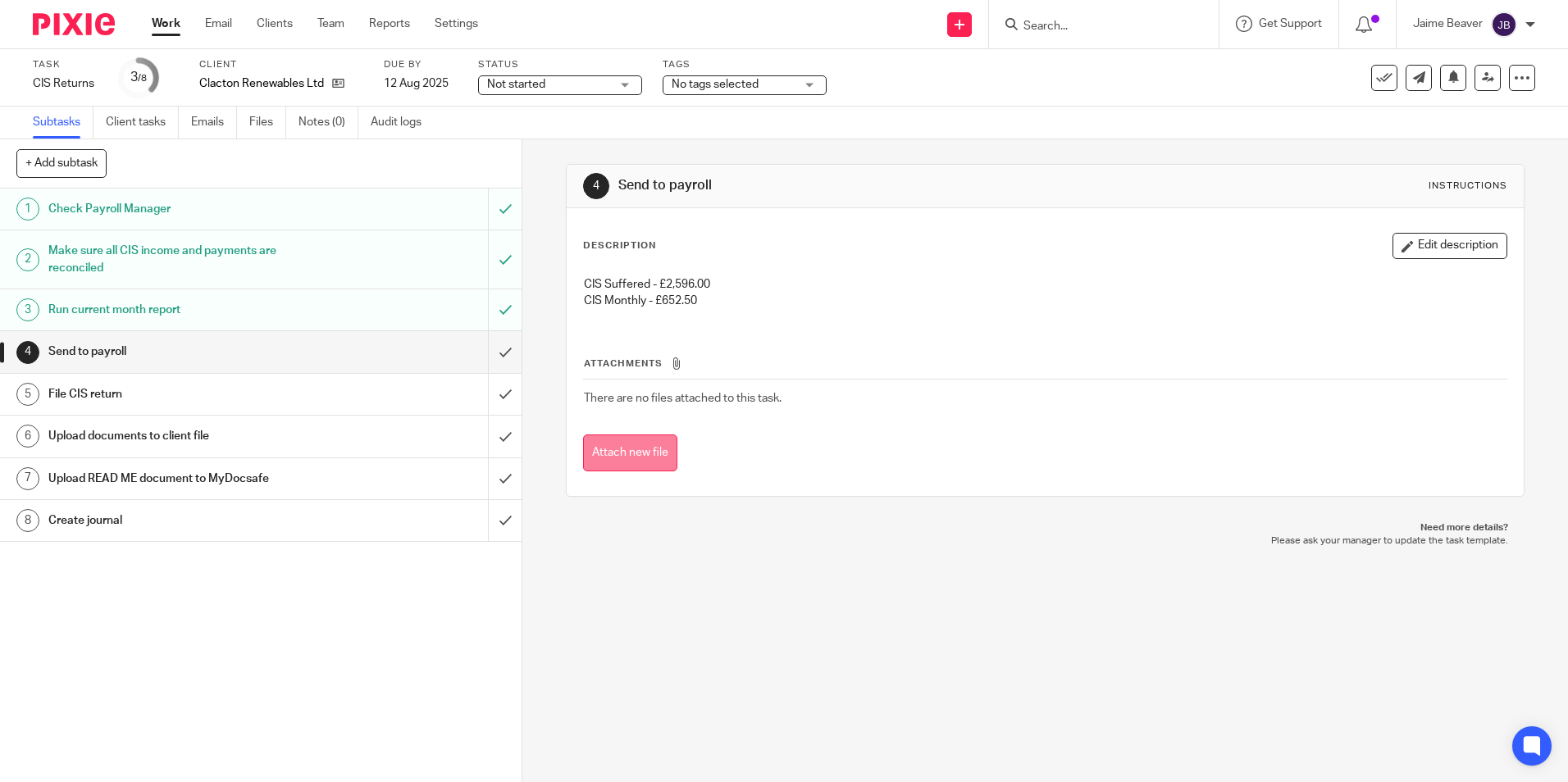 click on "Attach new file" at bounding box center [630, 452] 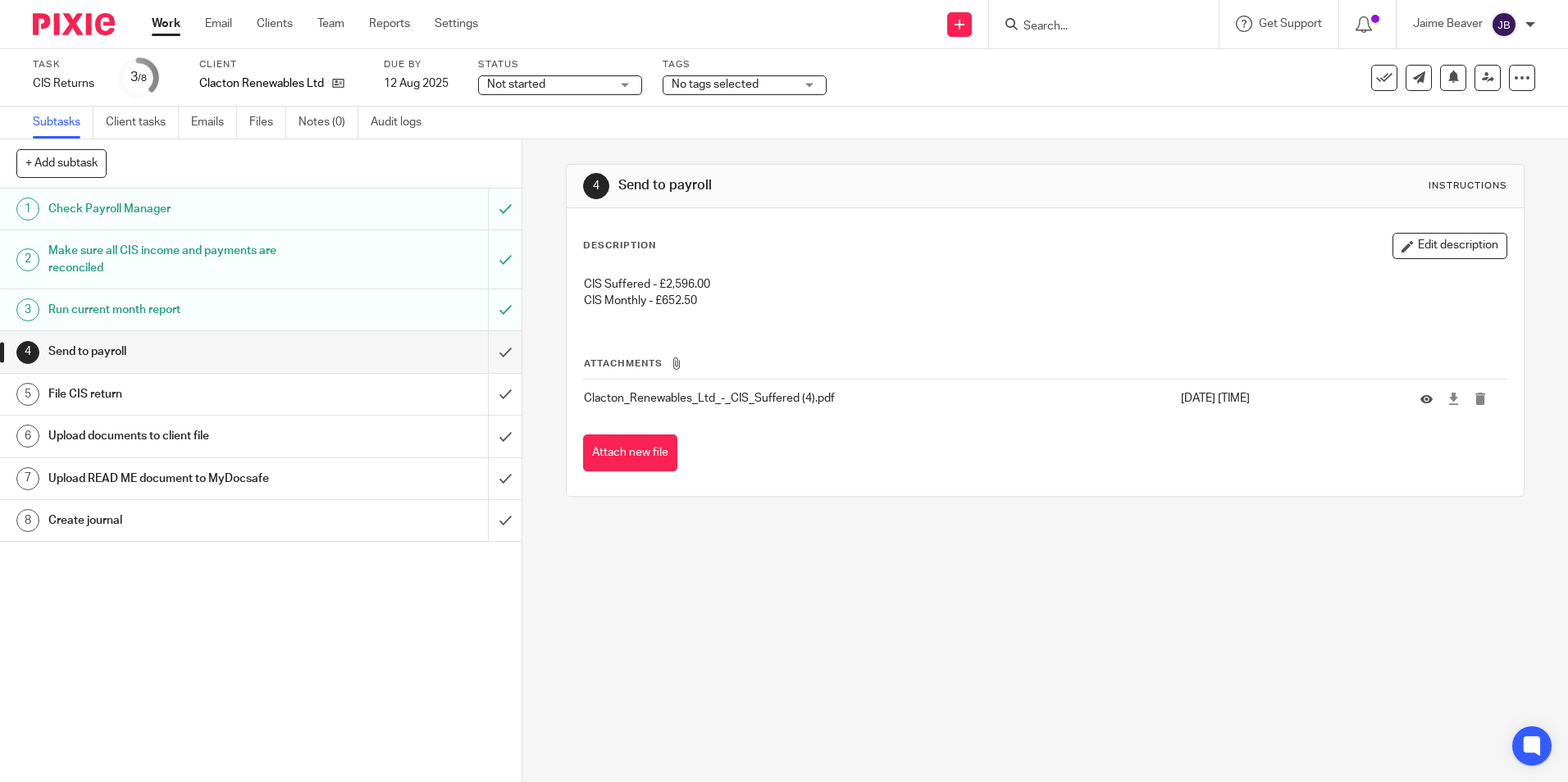 scroll, scrollTop: 0, scrollLeft: 0, axis: both 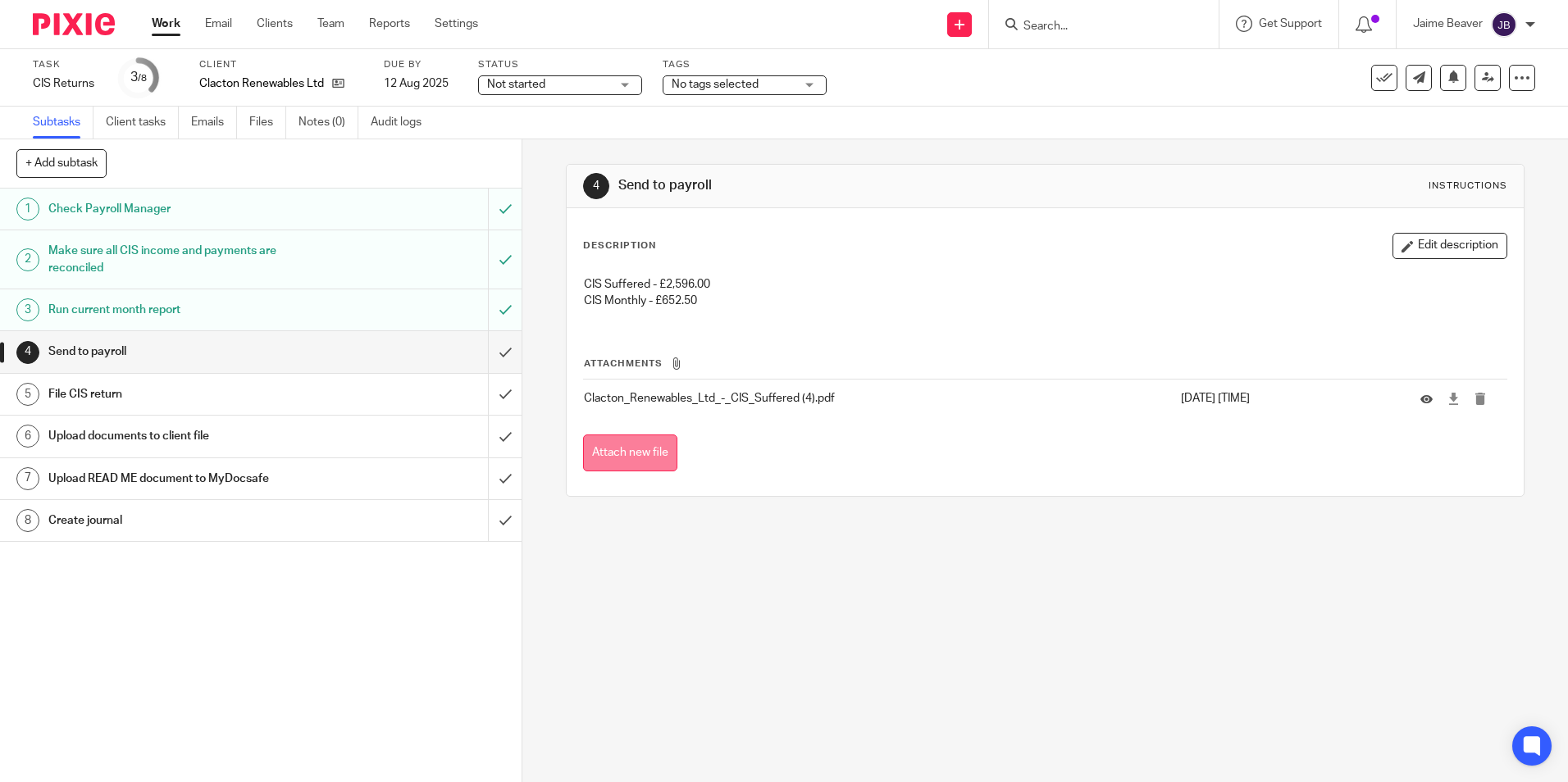 click on "Attach new file" at bounding box center [630, 452] 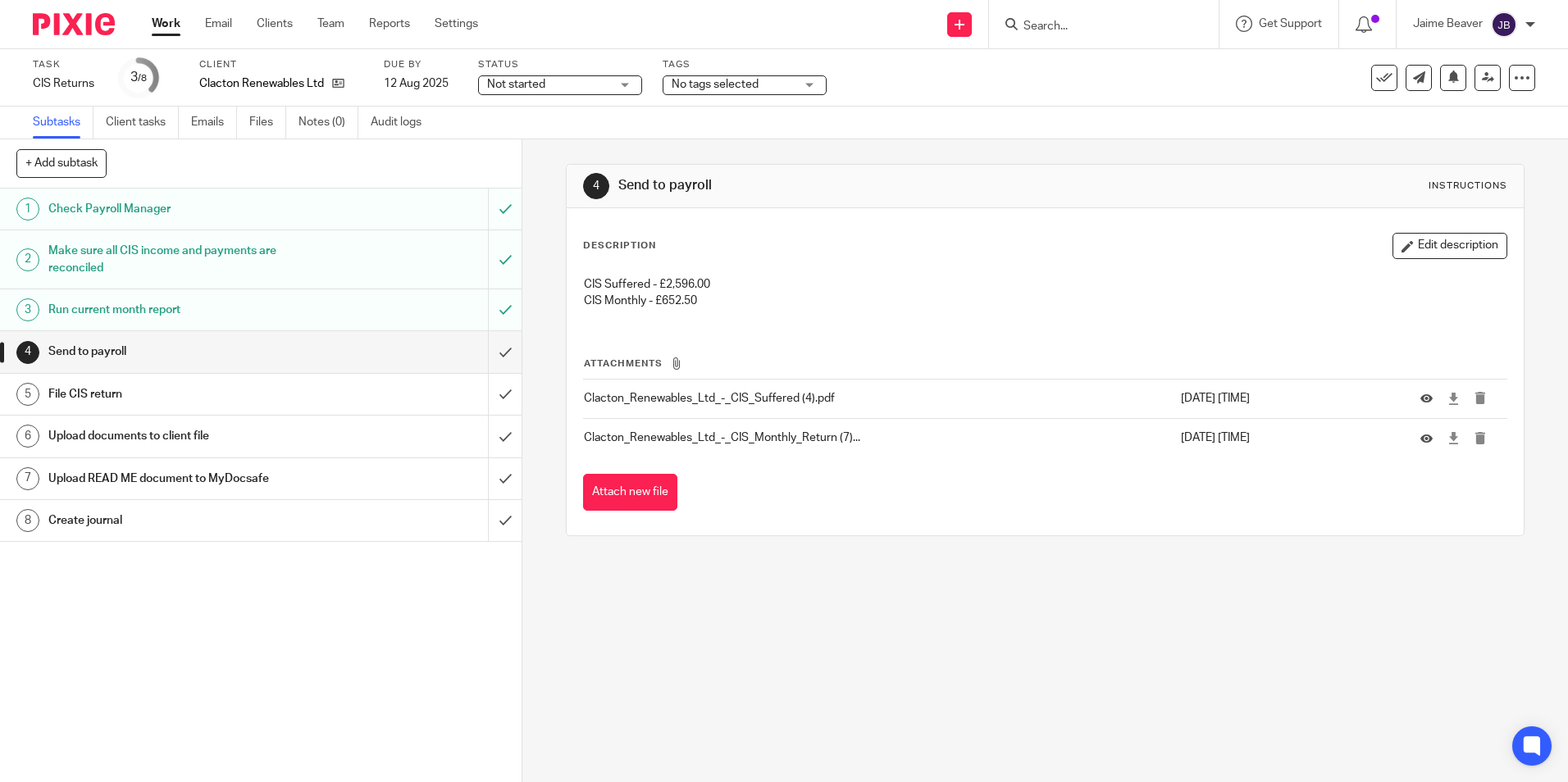 scroll, scrollTop: 0, scrollLeft: 0, axis: both 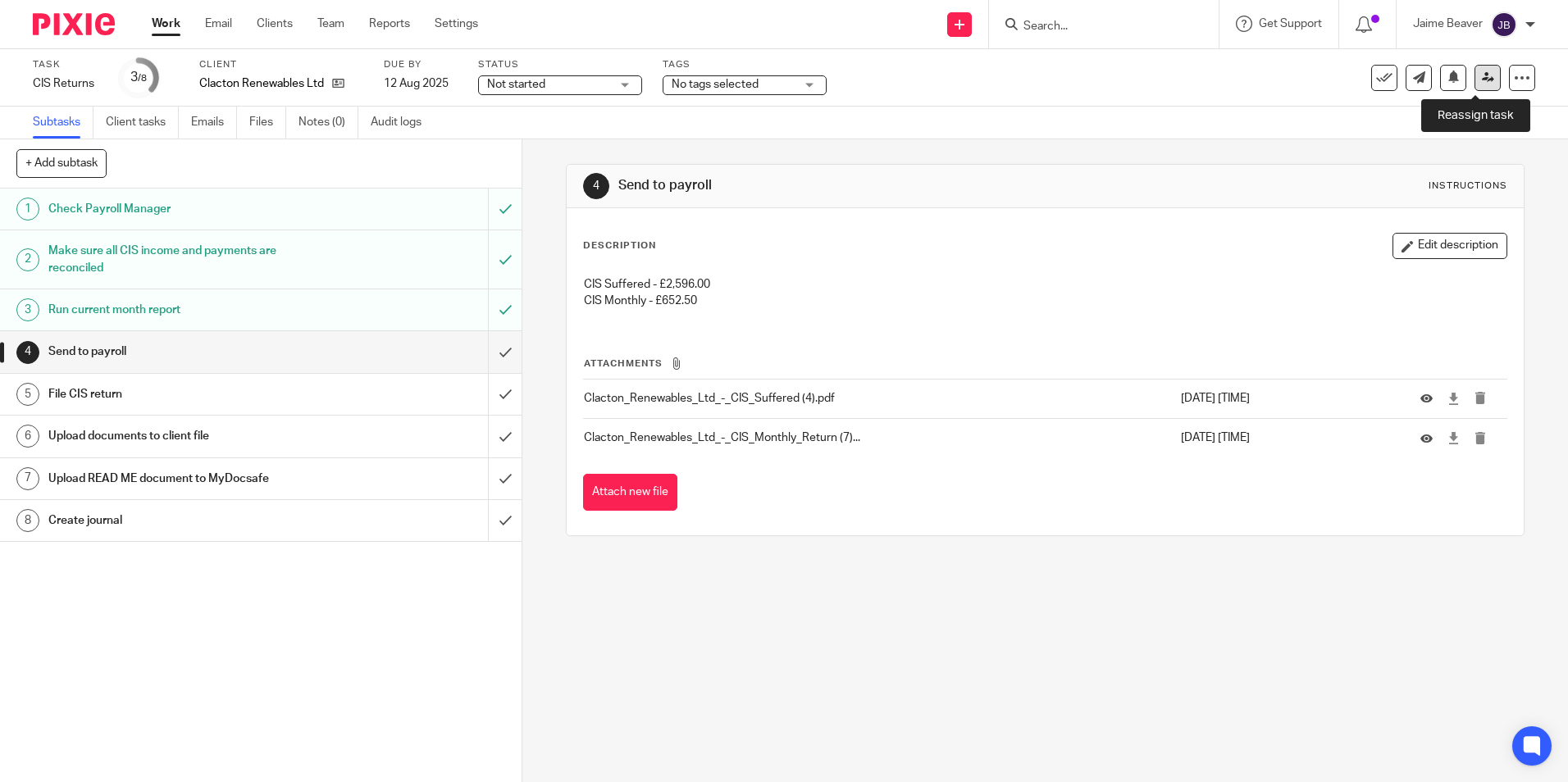 click at bounding box center [1488, 77] 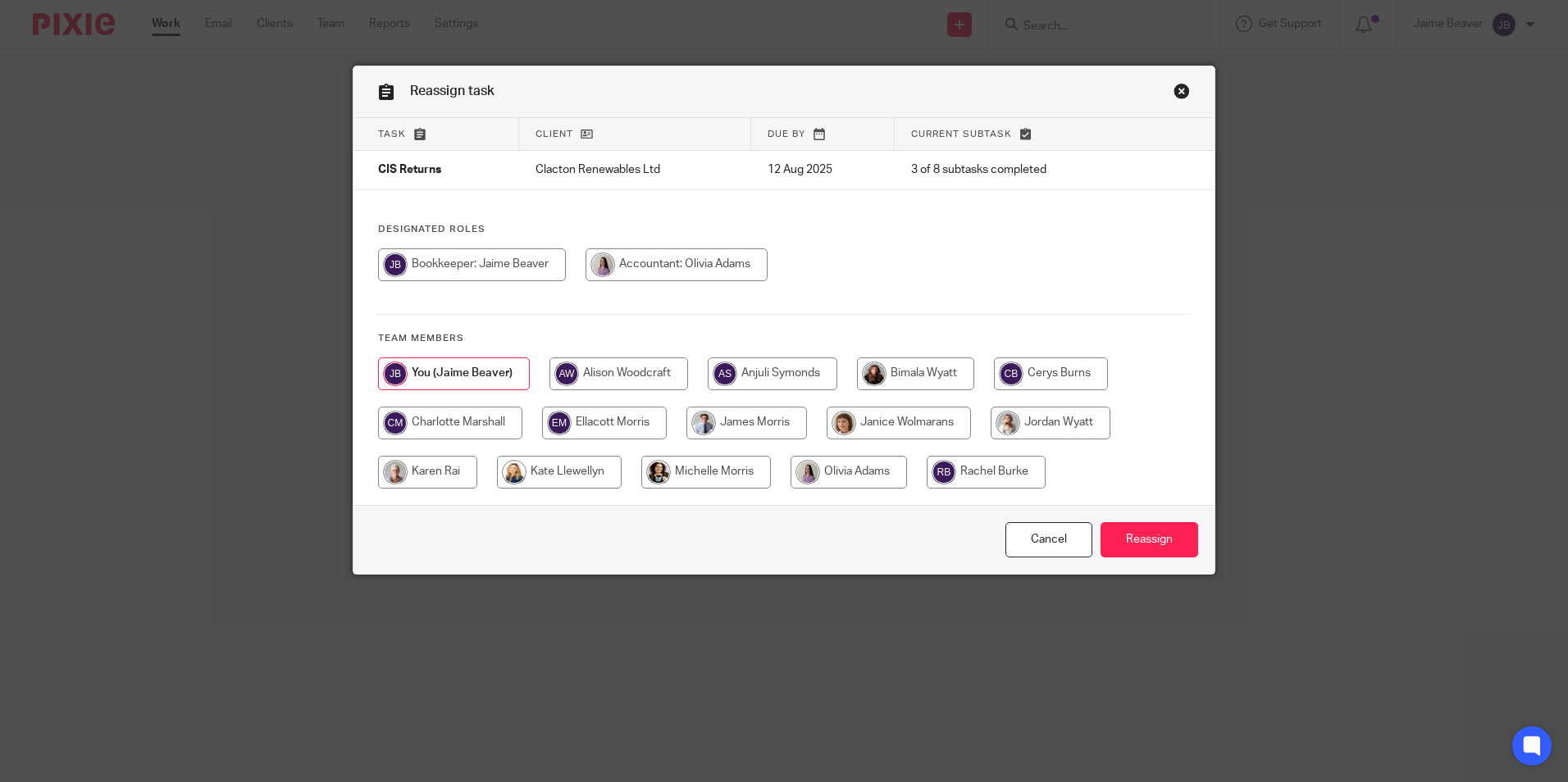 scroll, scrollTop: 0, scrollLeft: 0, axis: both 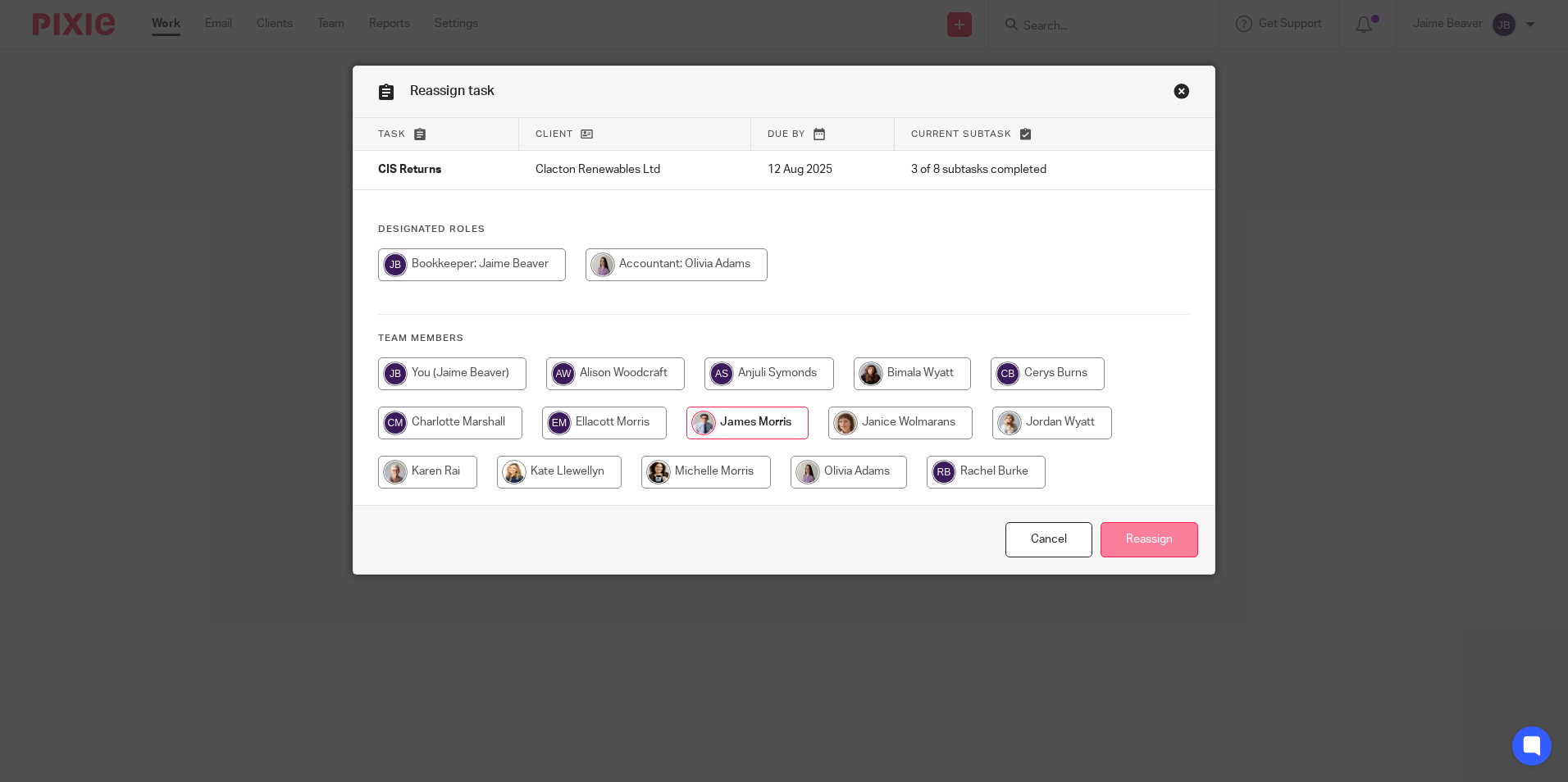 click on "Reassign" at bounding box center [1149, 539] 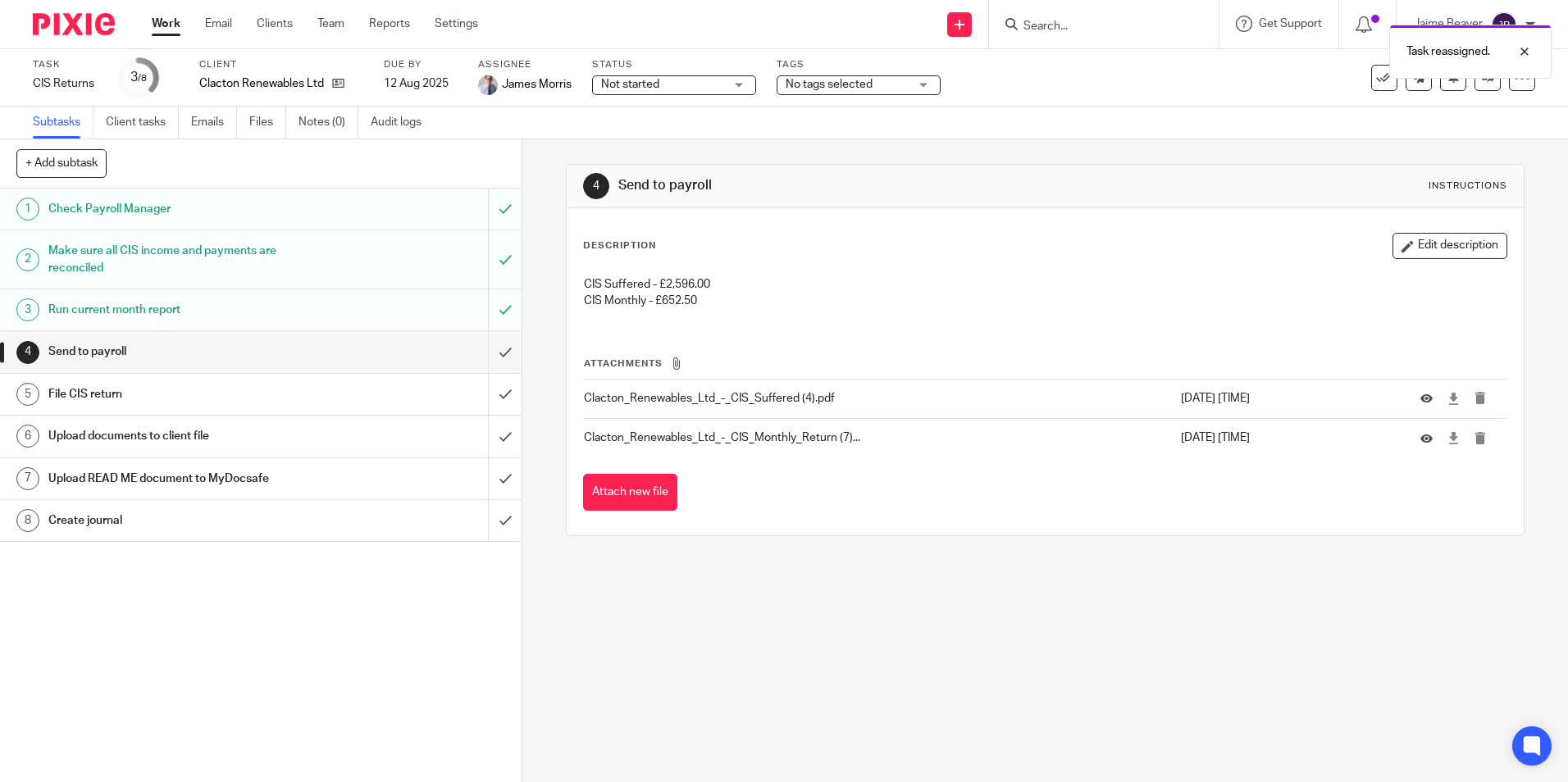 scroll, scrollTop: 0, scrollLeft: 0, axis: both 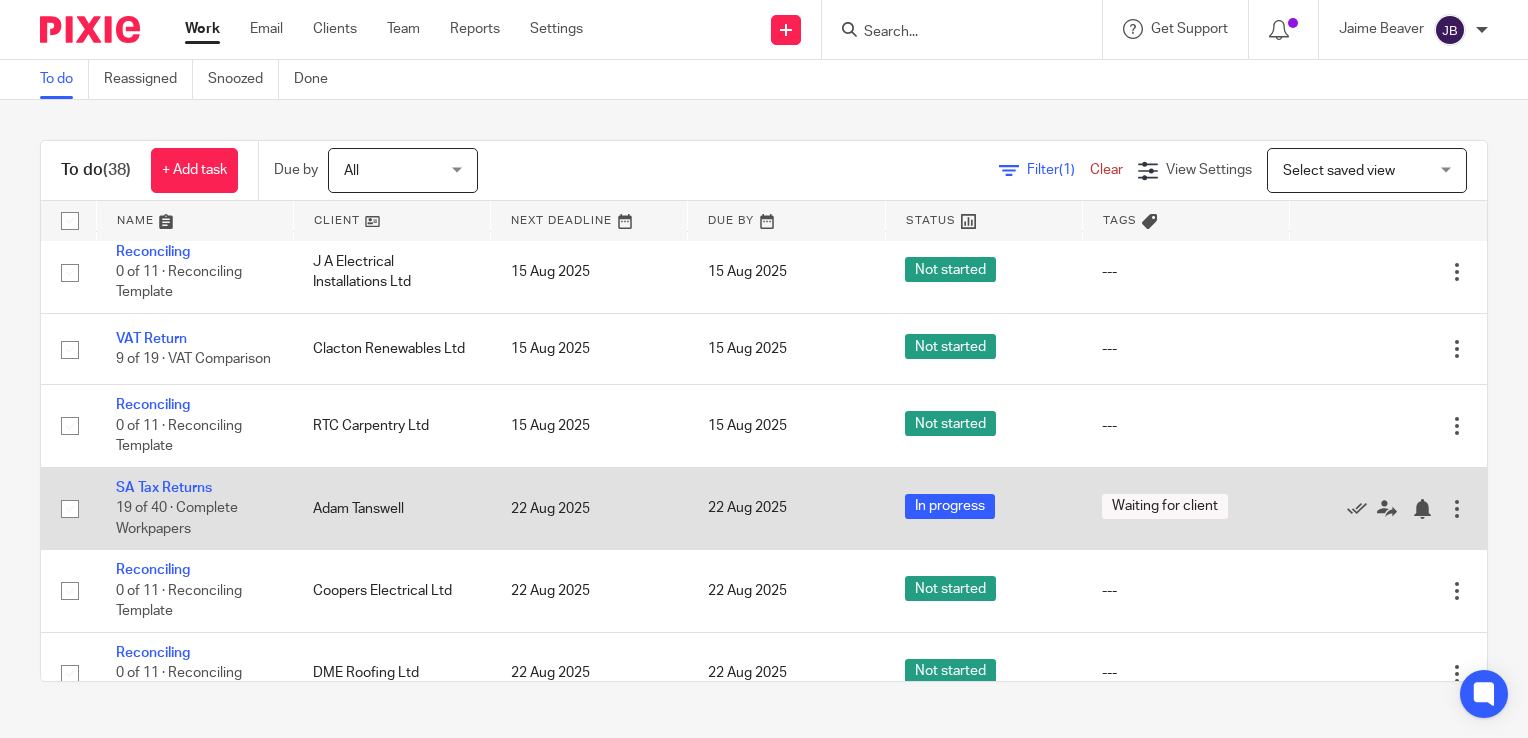 drag, startPoint x: 861, startPoint y: 707, endPoint x: 901, endPoint y: 569, distance: 143.6802 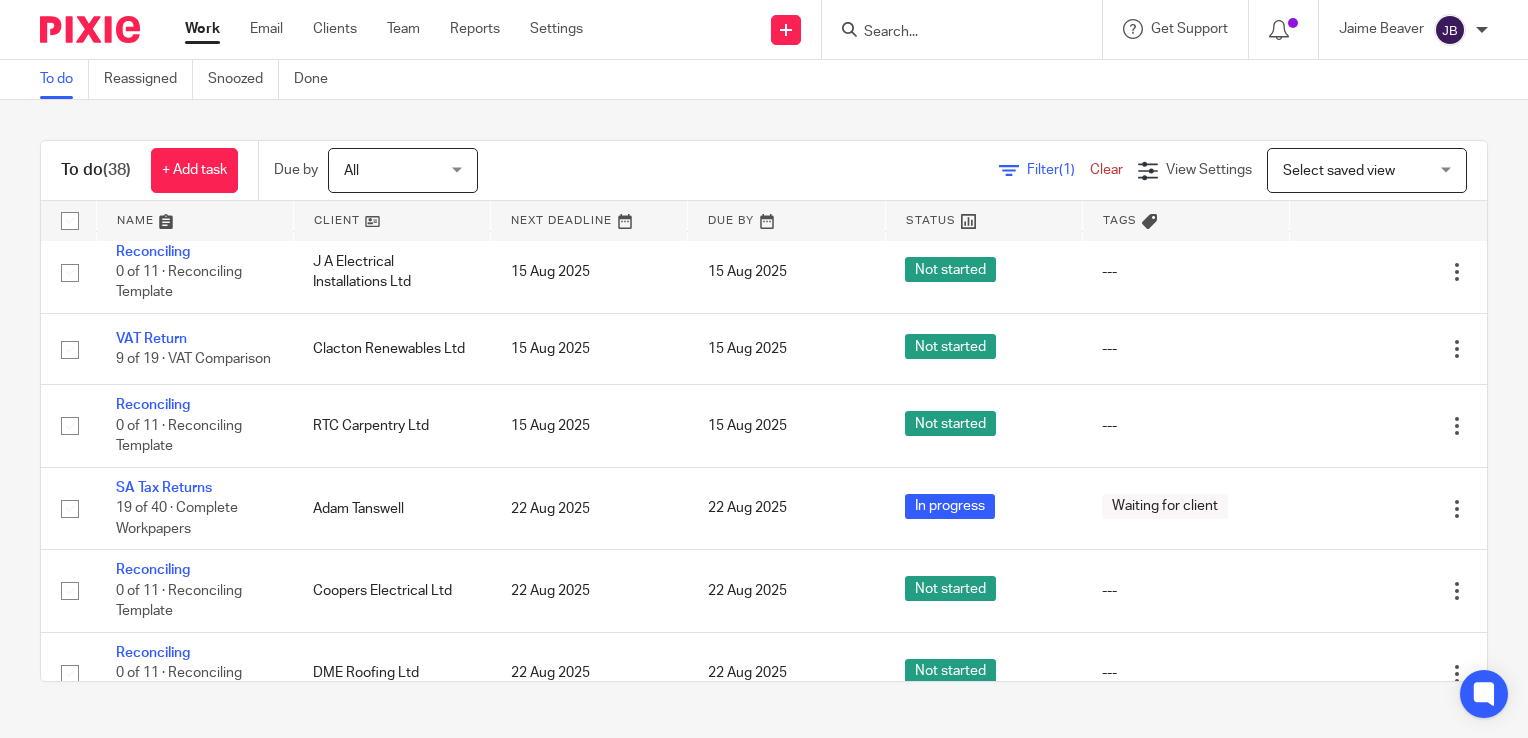 click at bounding box center (1009, 171) 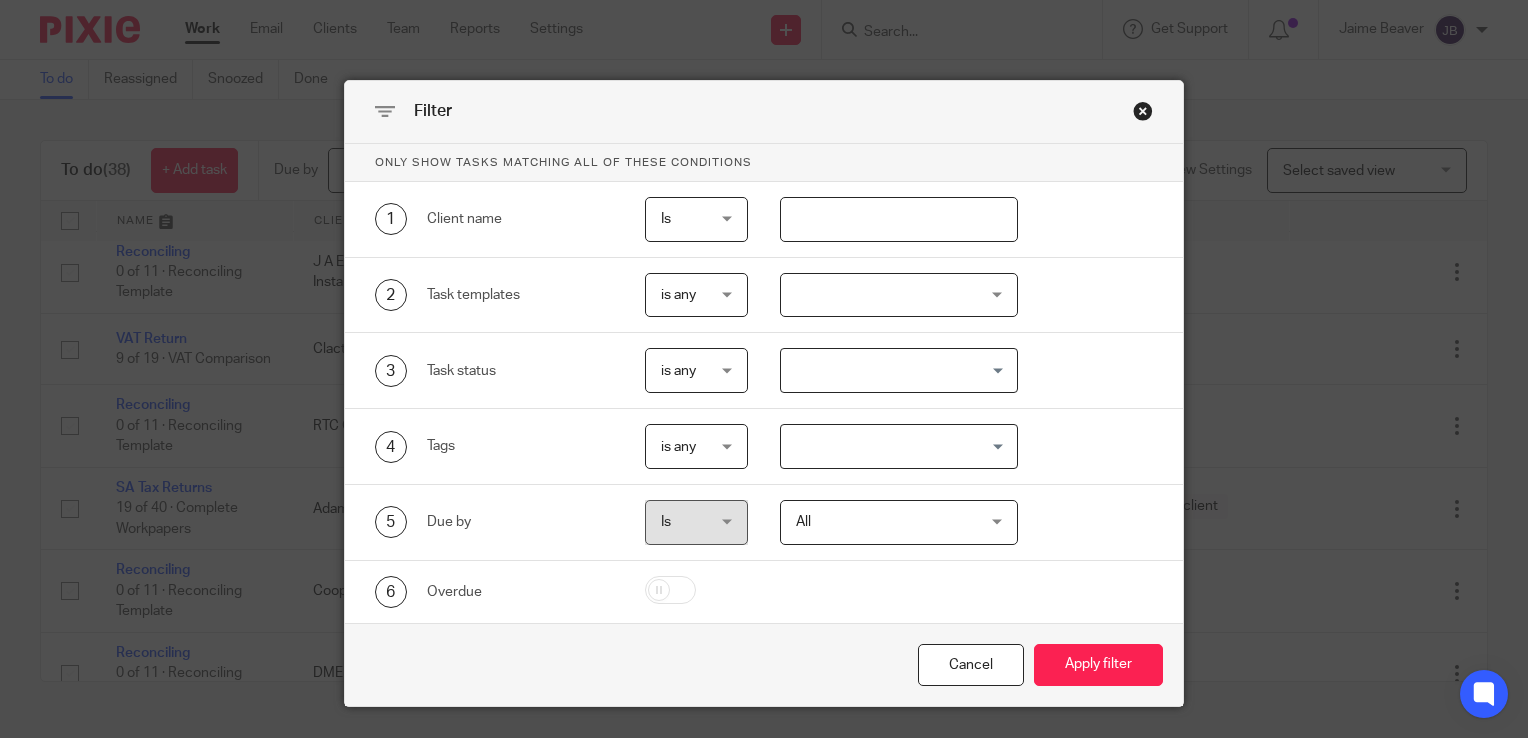click at bounding box center (899, 219) 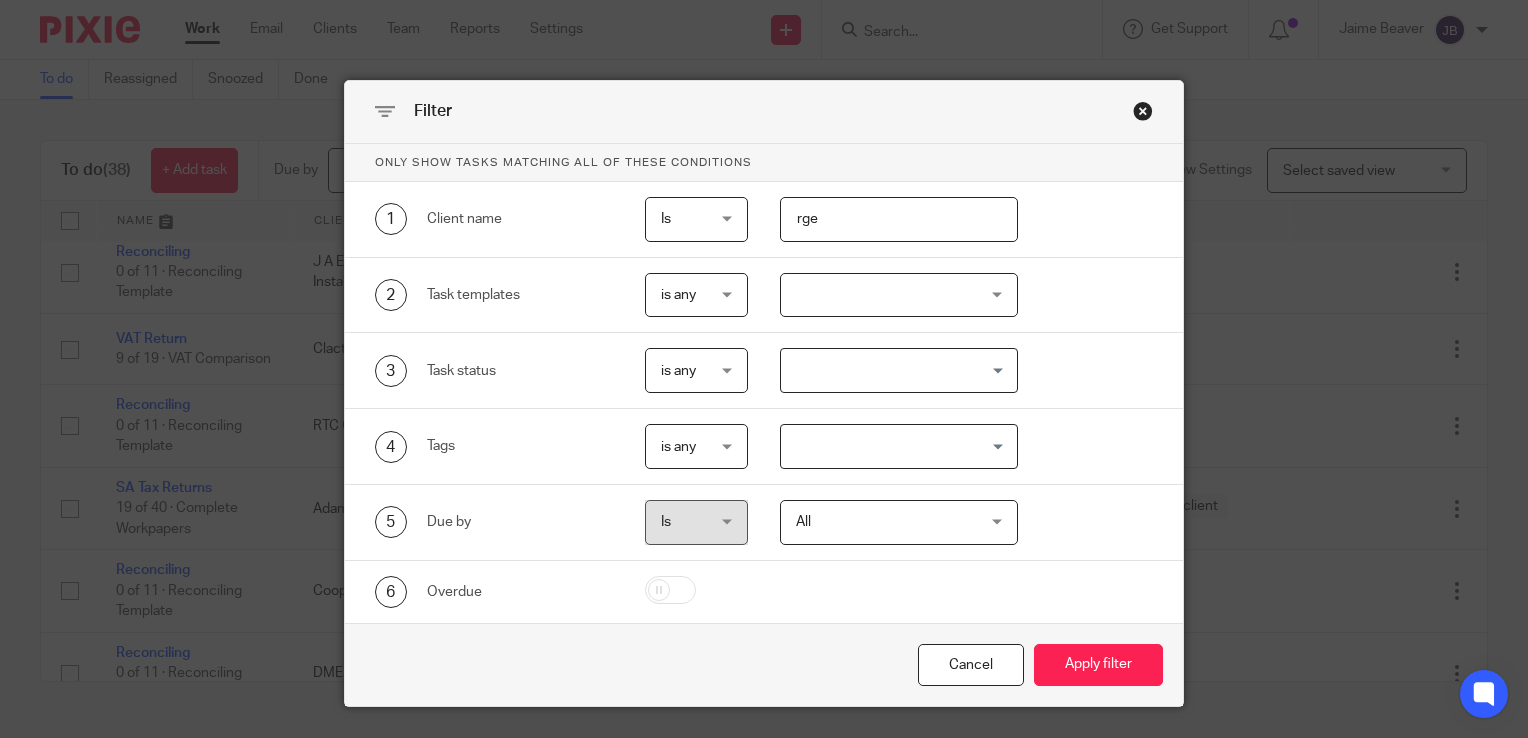 type on "rge" 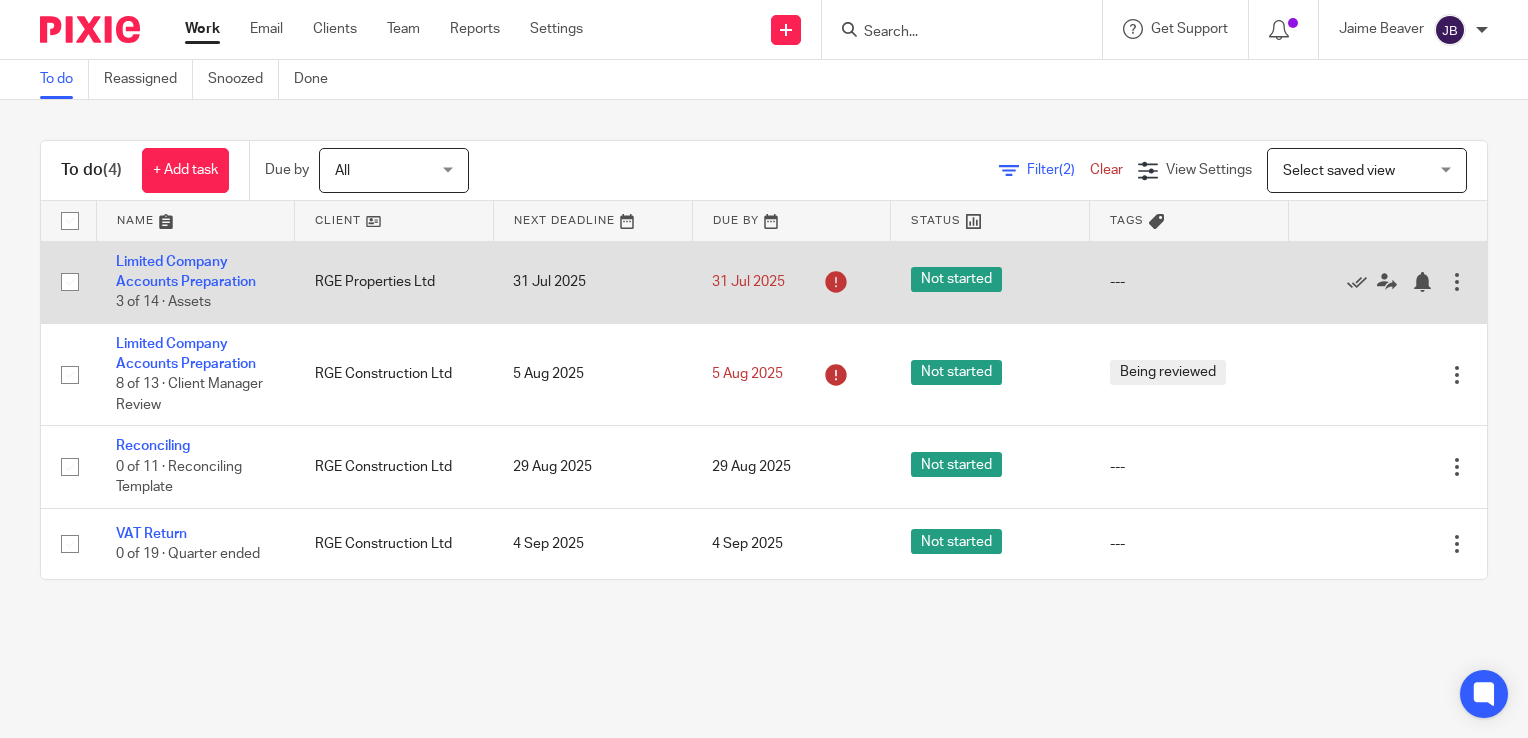 scroll, scrollTop: 0, scrollLeft: 0, axis: both 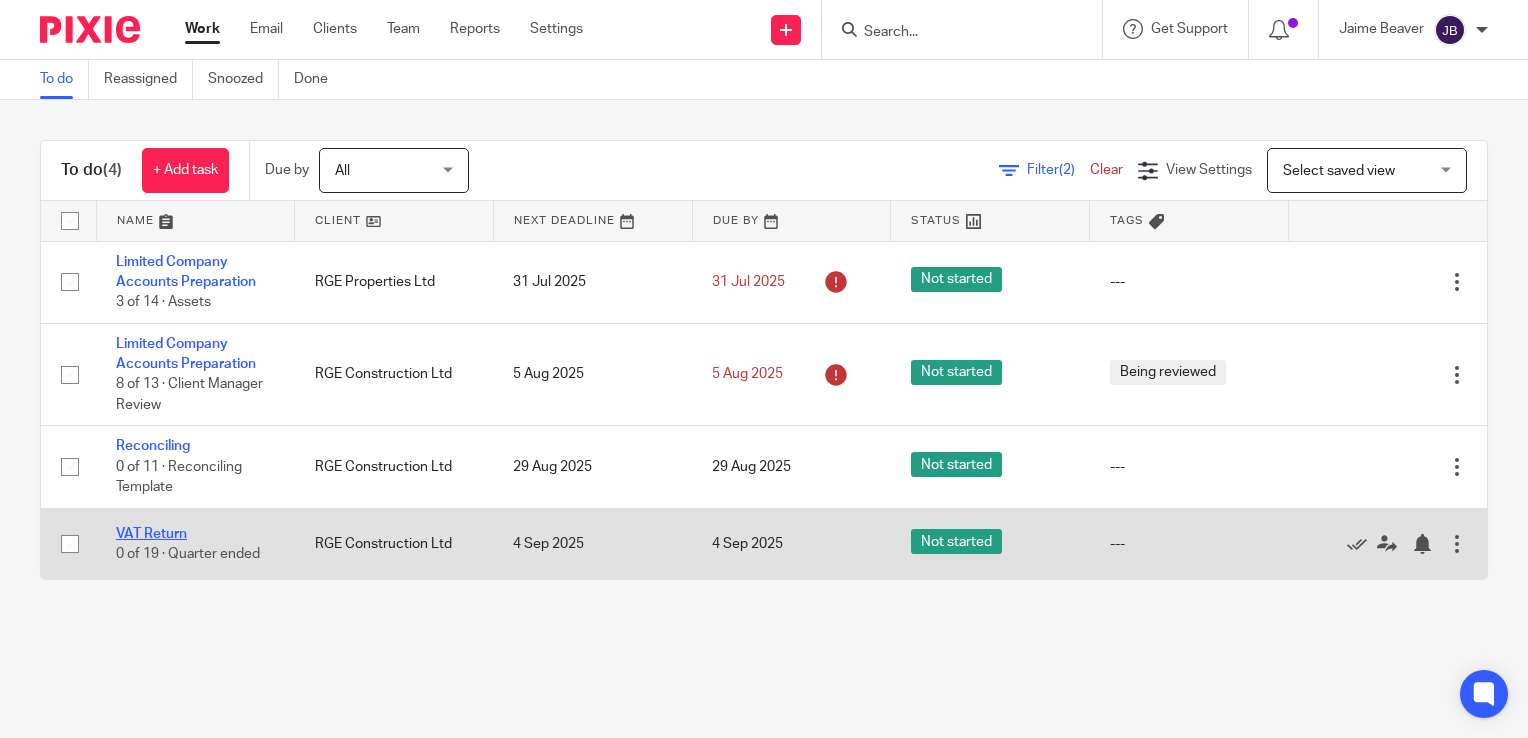 click on "VAT Return" at bounding box center [151, 534] 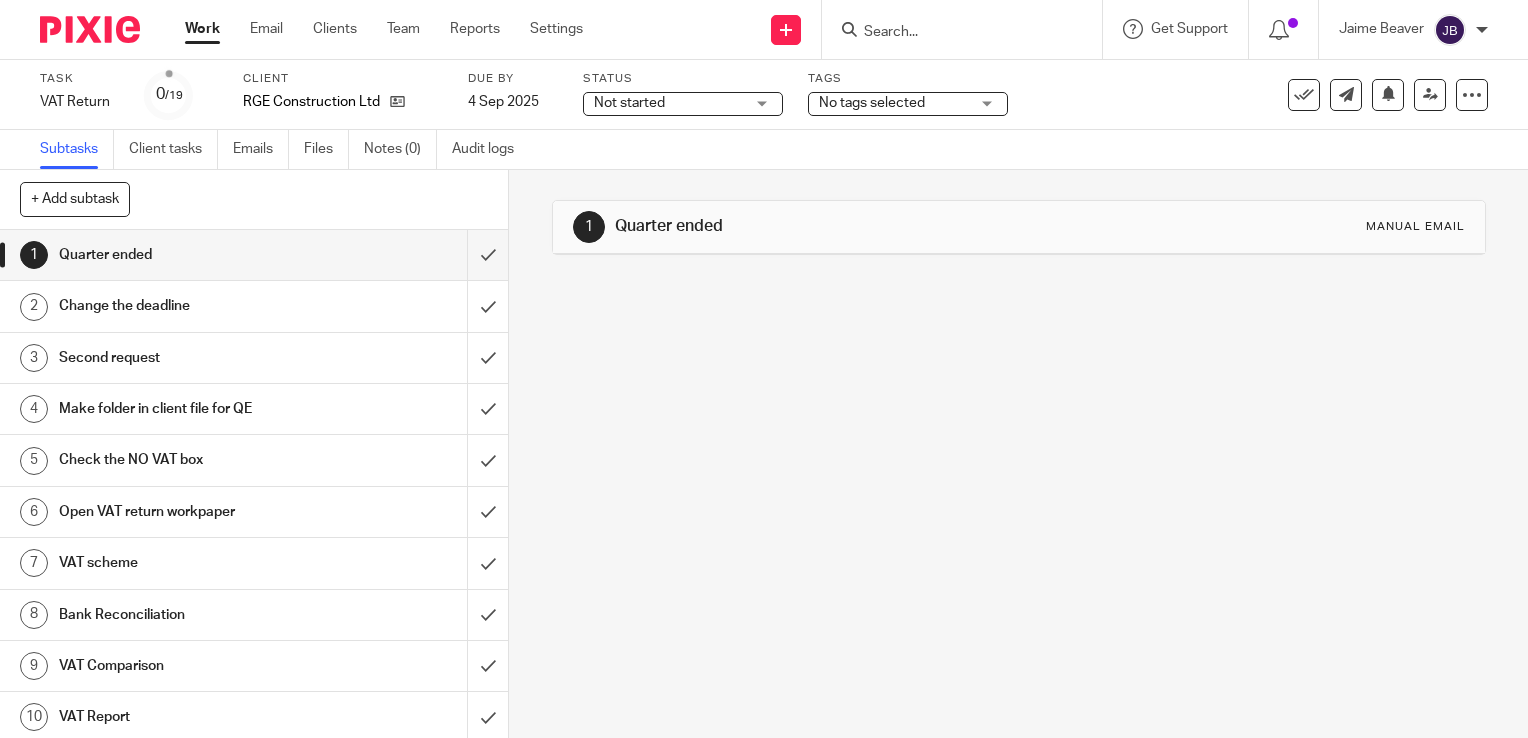 scroll, scrollTop: 0, scrollLeft: 0, axis: both 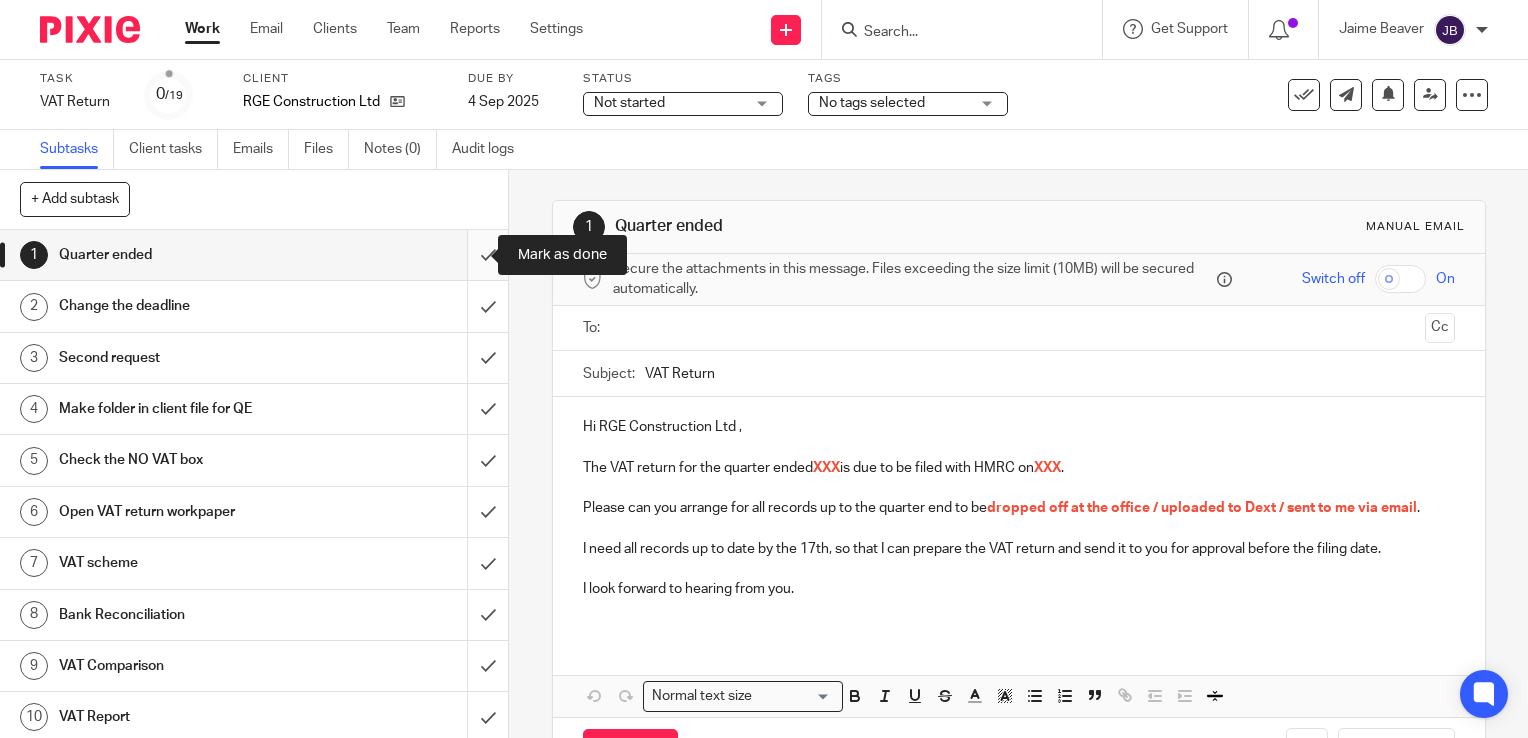 click at bounding box center [254, 255] 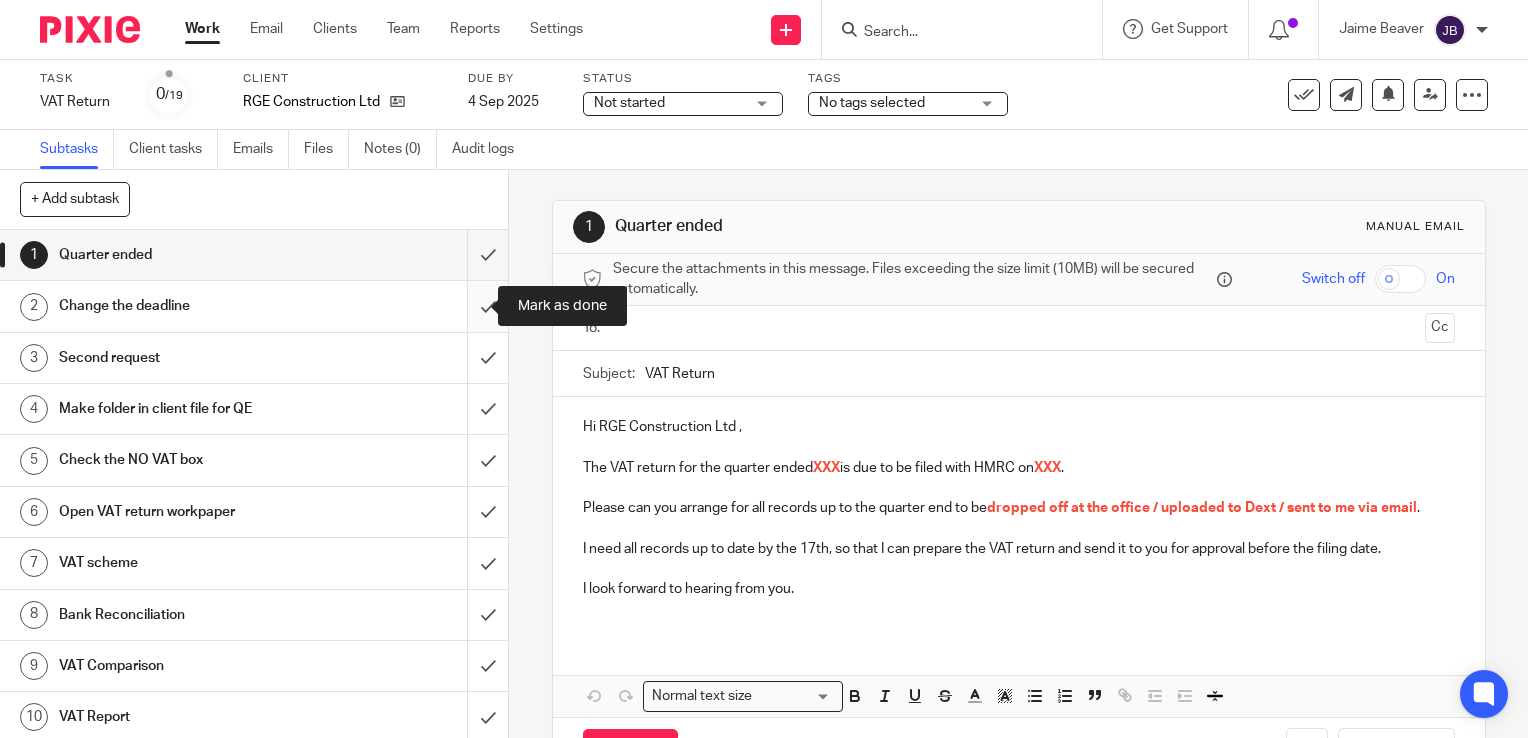 click at bounding box center [254, 306] 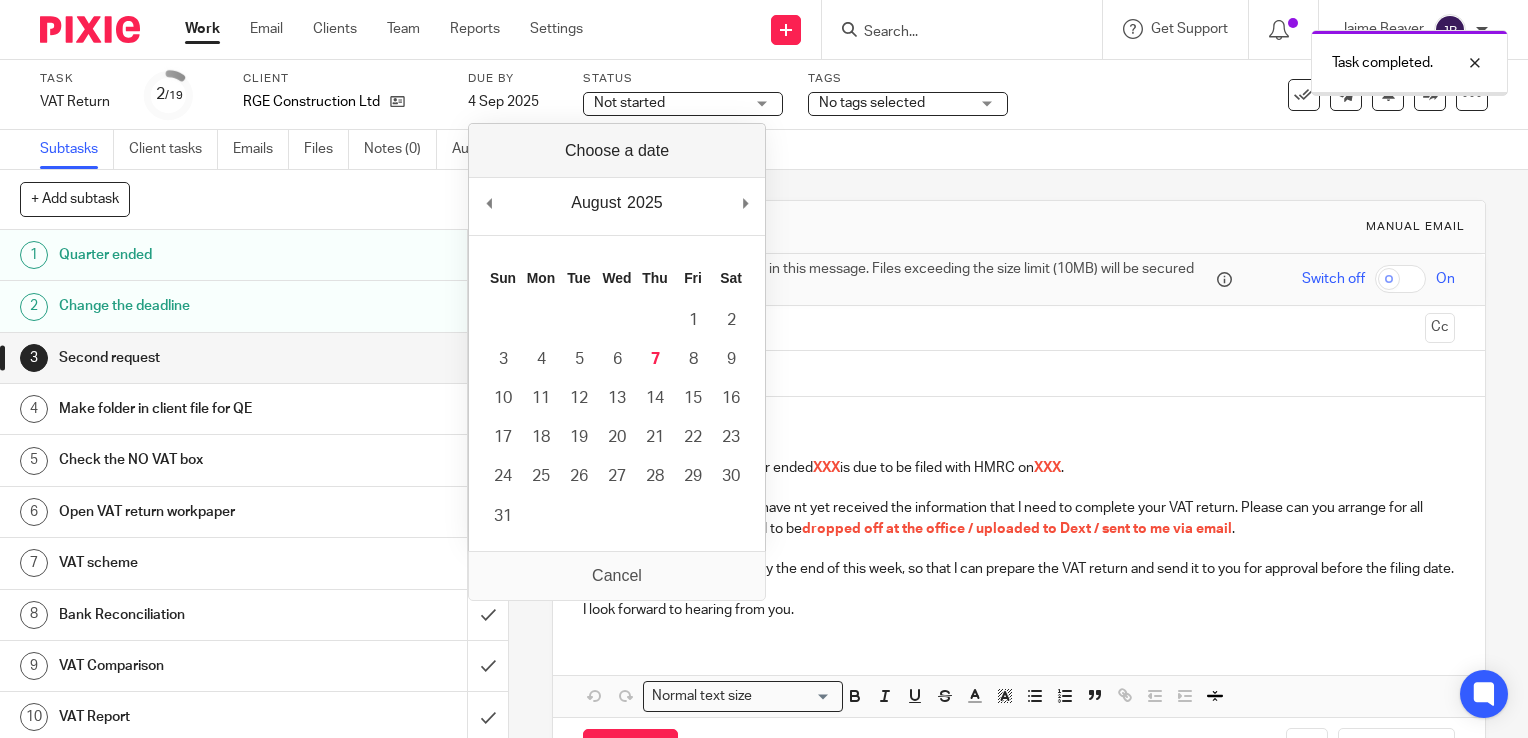 scroll, scrollTop: 0, scrollLeft: 0, axis: both 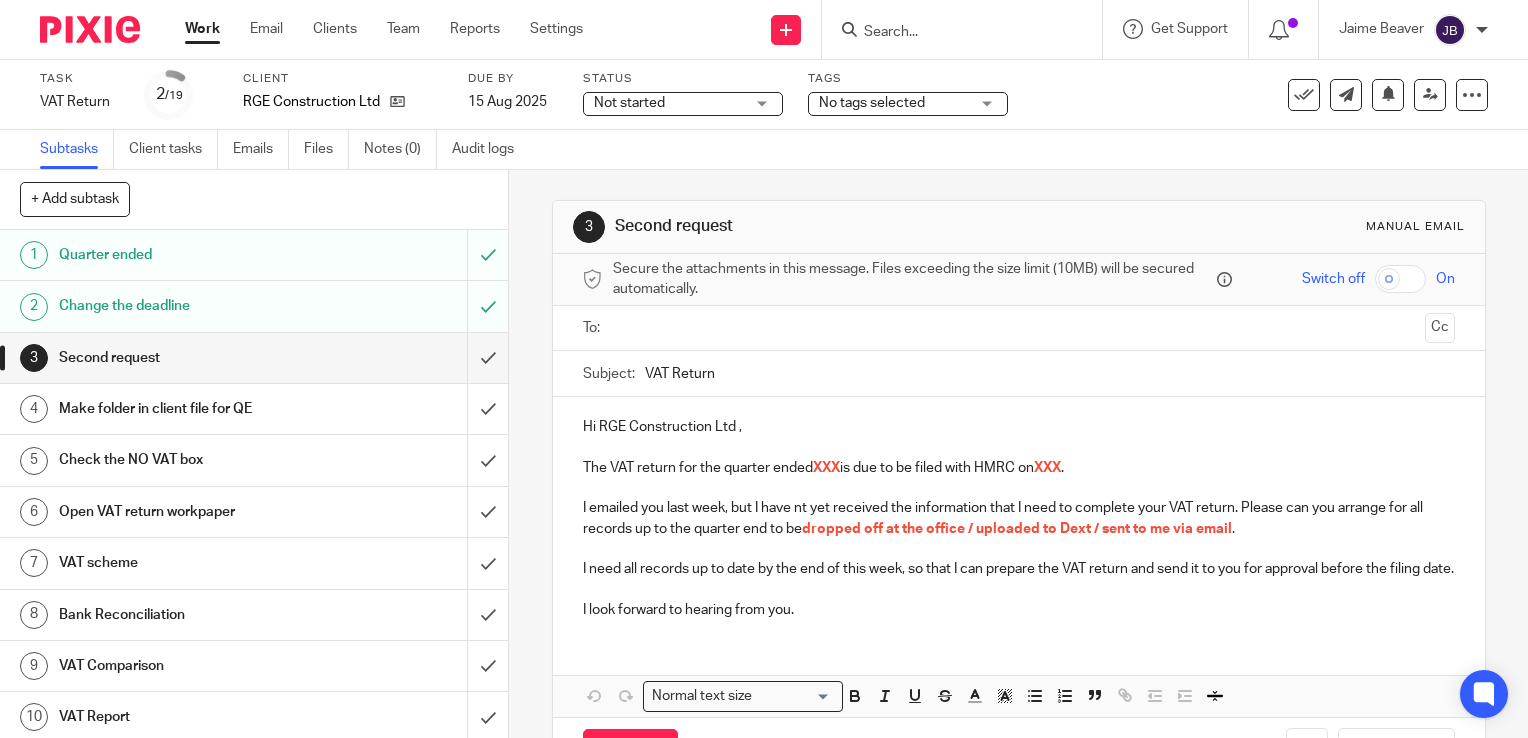 click on "Work" at bounding box center (202, 29) 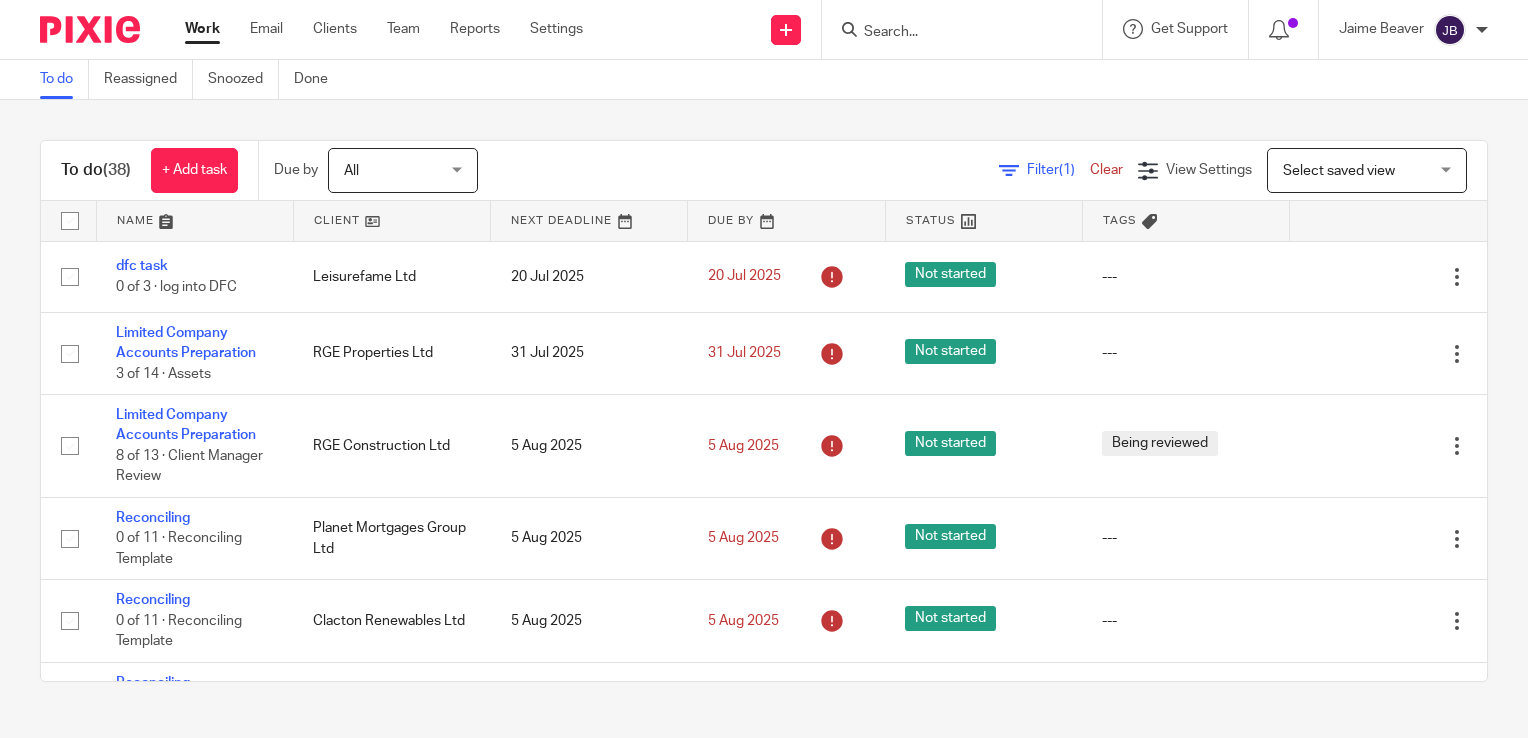 scroll, scrollTop: 0, scrollLeft: 0, axis: both 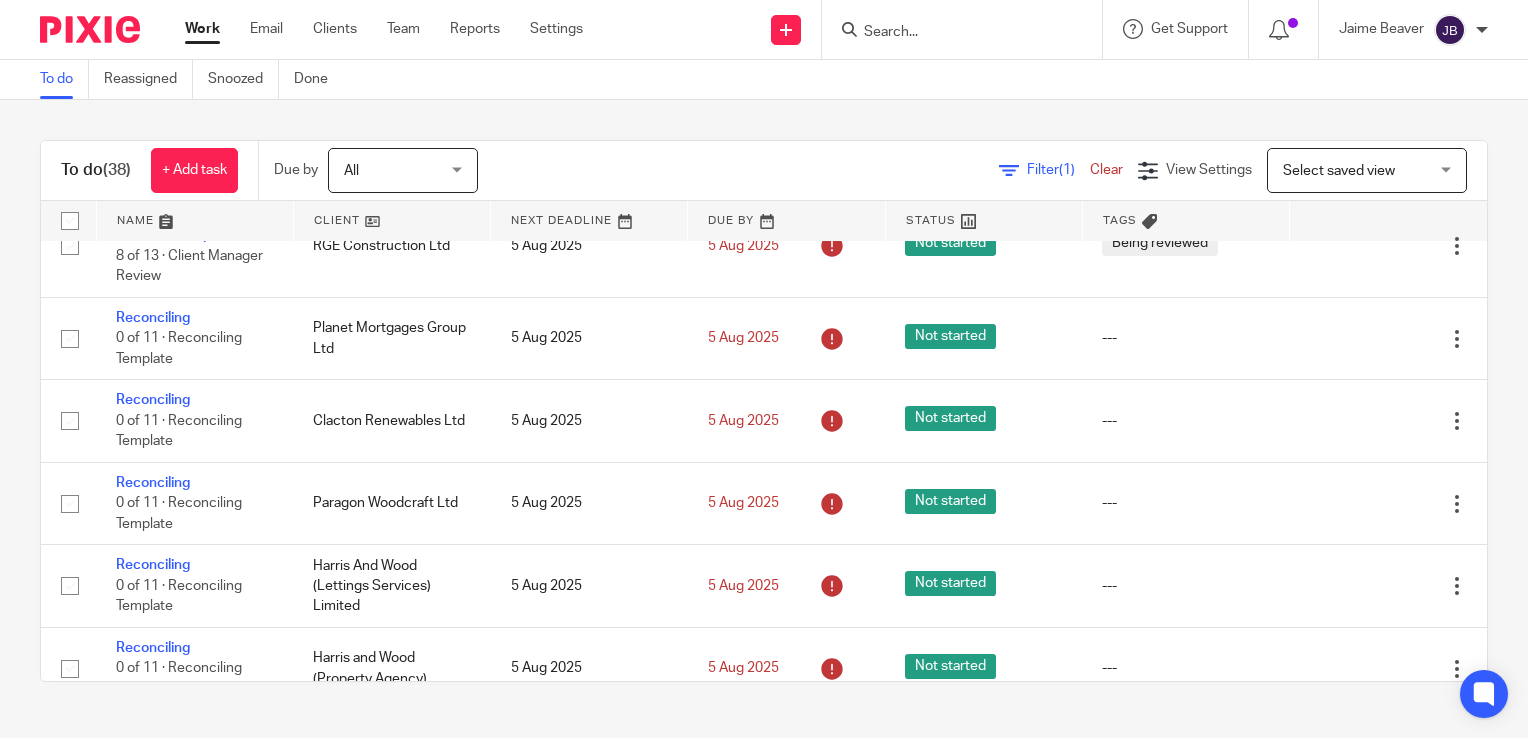 click on "Work" at bounding box center (202, 29) 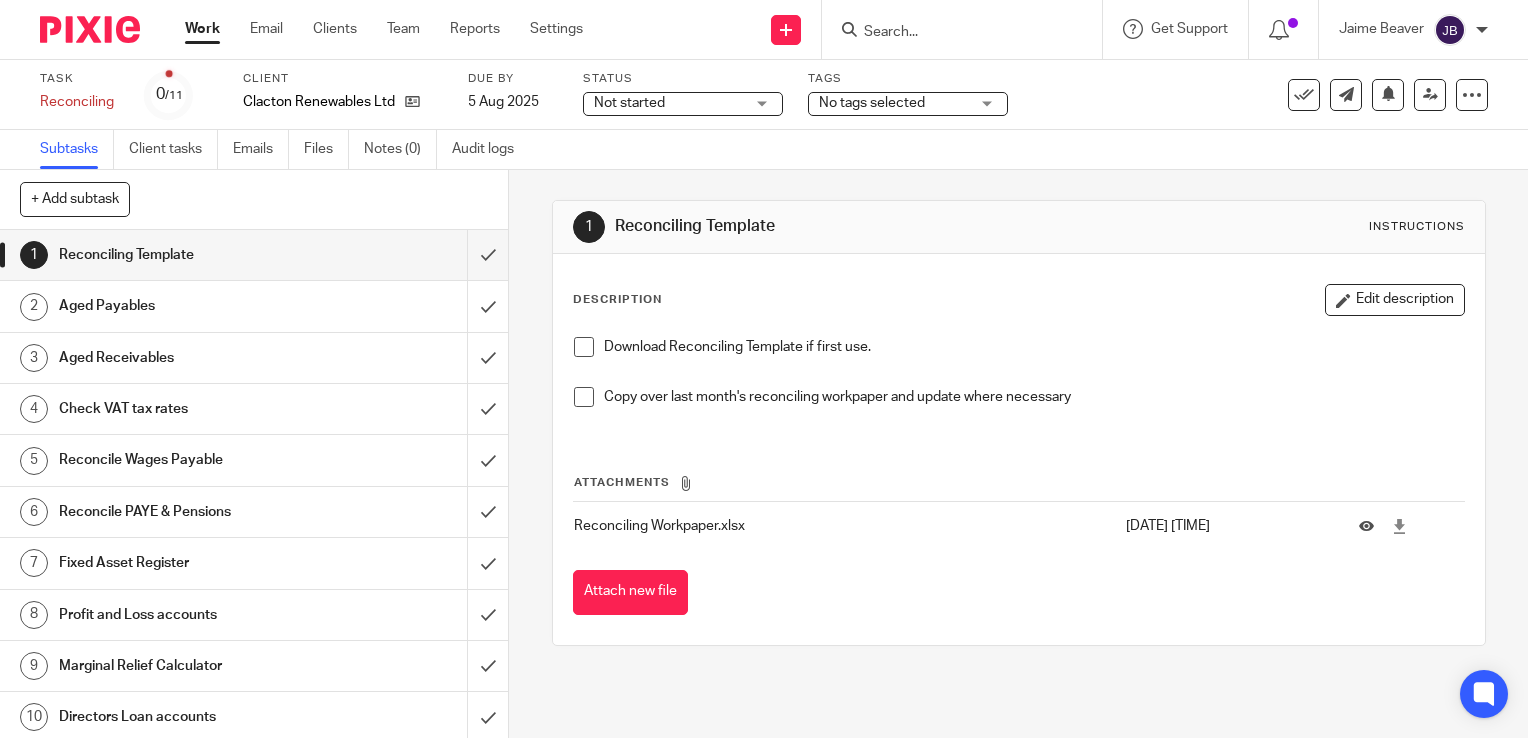 scroll, scrollTop: 0, scrollLeft: 0, axis: both 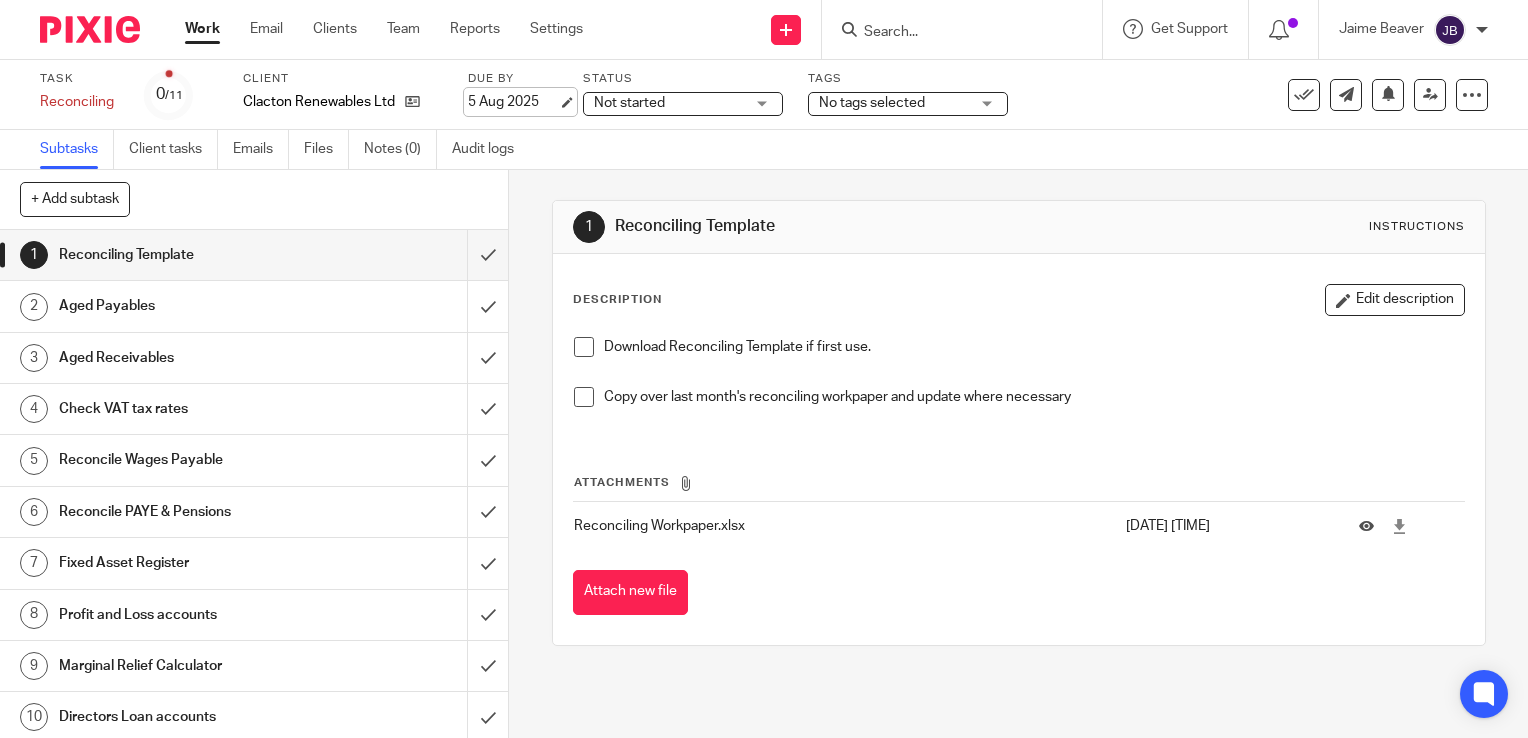 click on "5 Aug 2025" at bounding box center [513, 102] 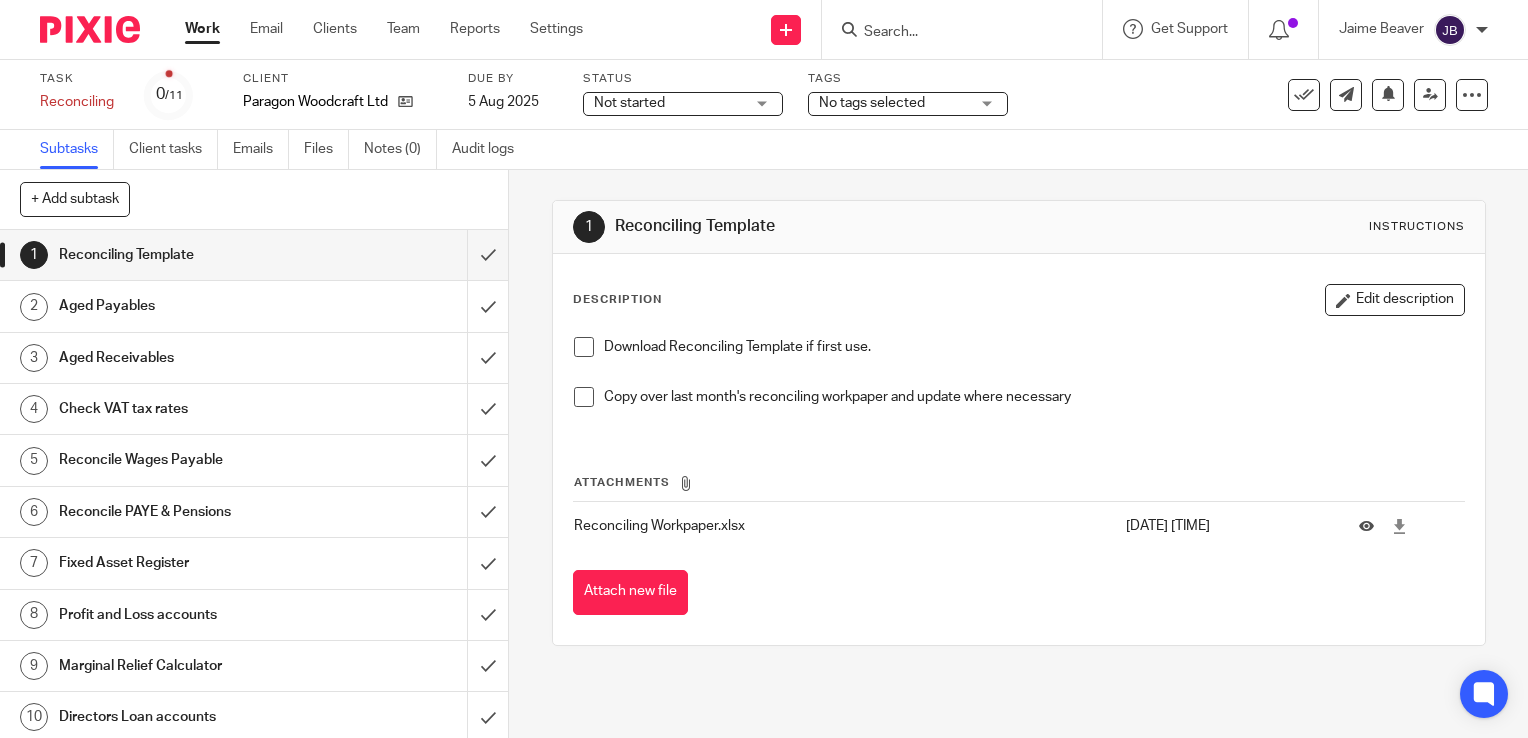 scroll, scrollTop: 0, scrollLeft: 0, axis: both 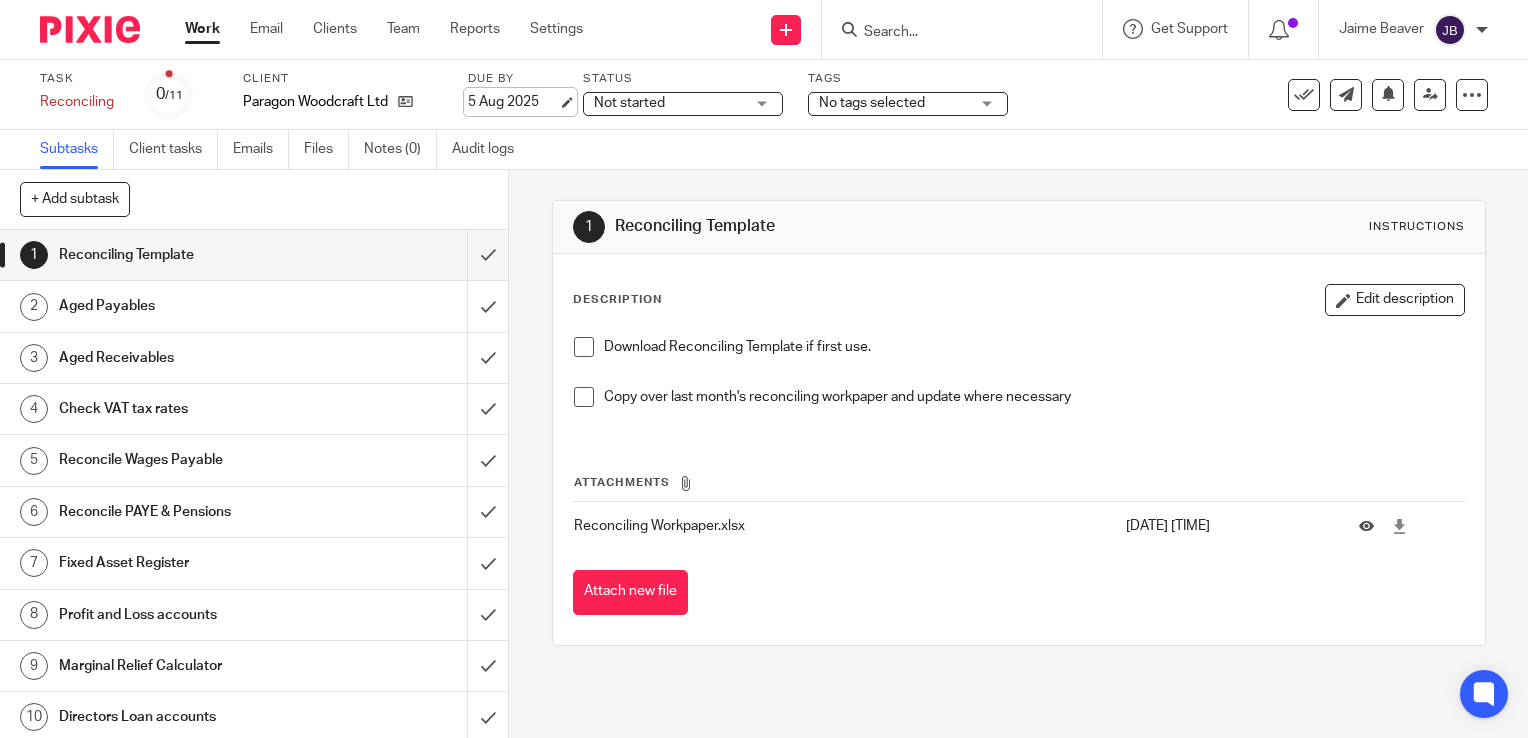 click on "5 Aug 2025" at bounding box center [513, 102] 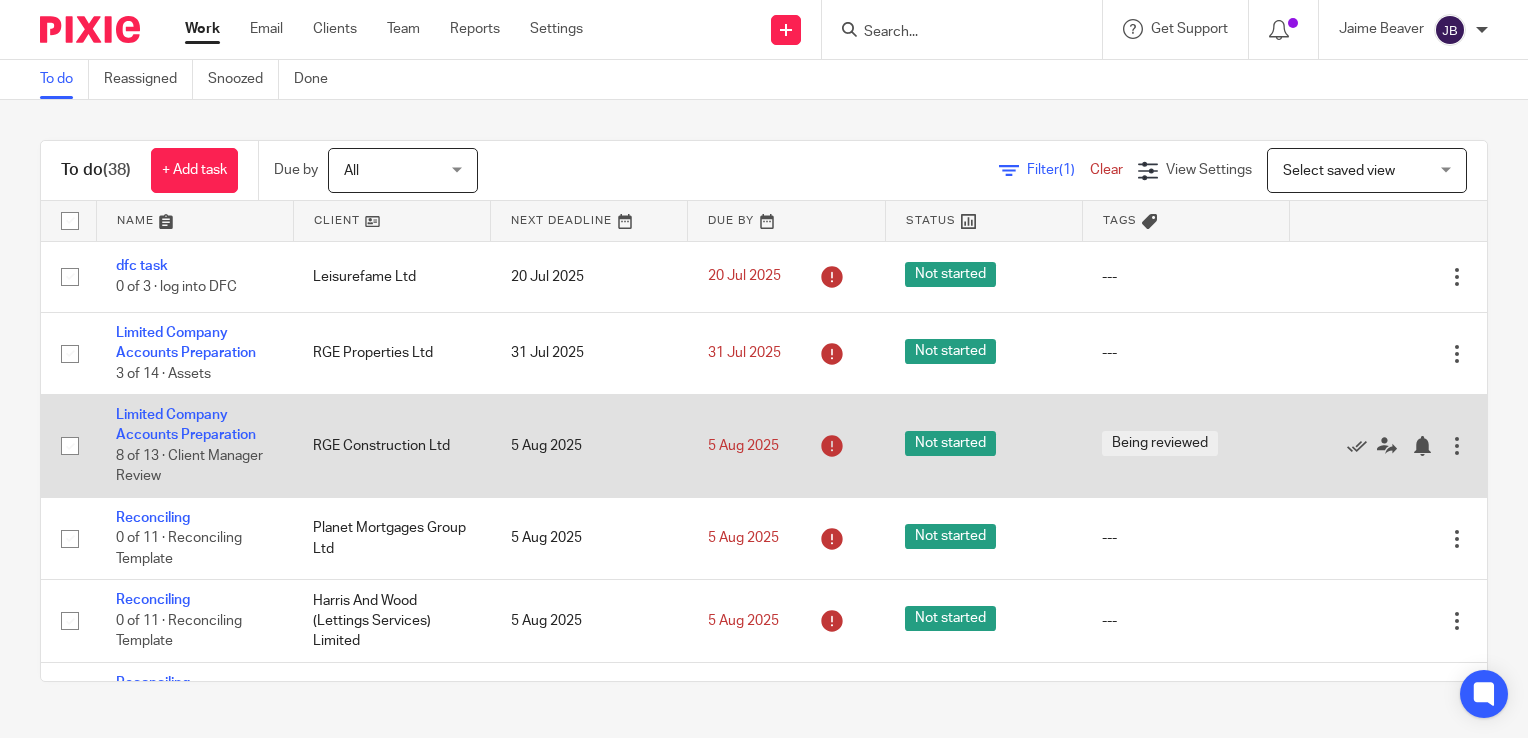 scroll, scrollTop: 0, scrollLeft: 0, axis: both 